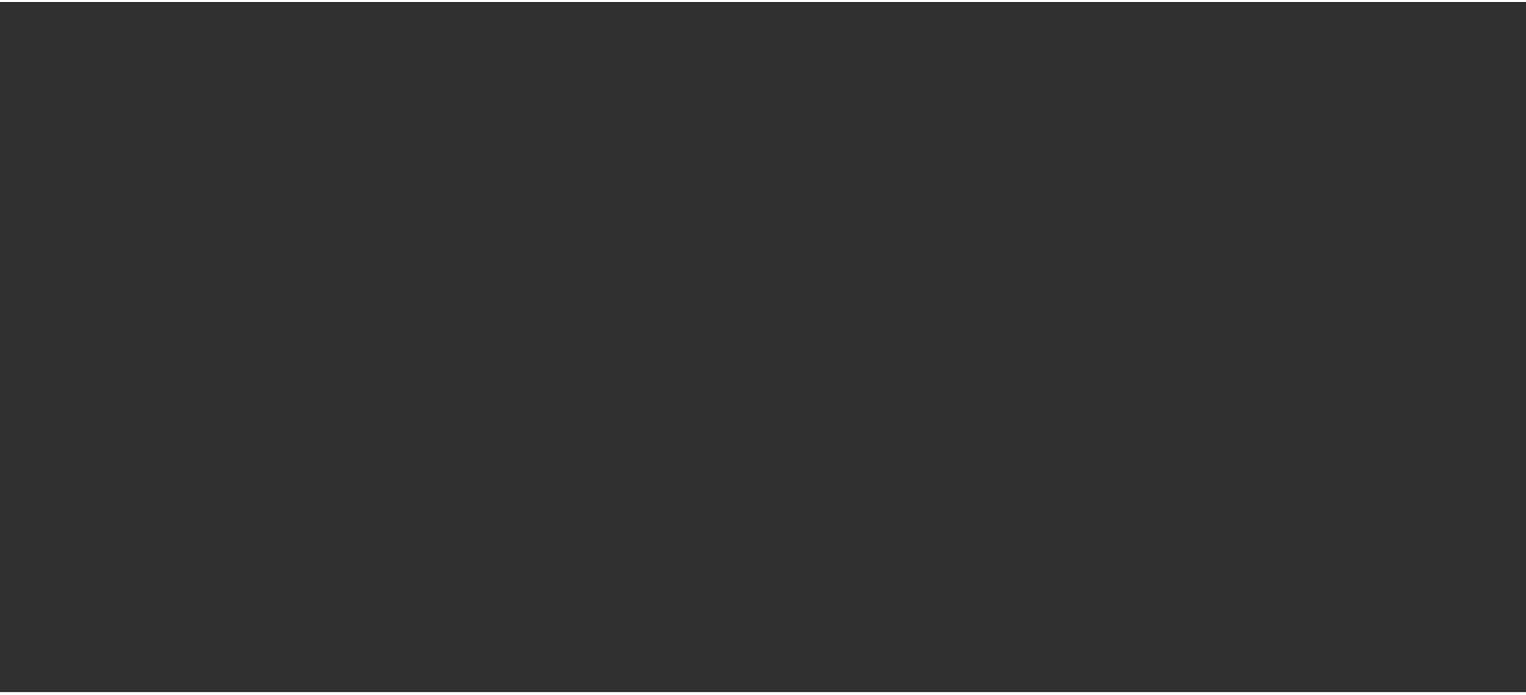 scroll, scrollTop: 0, scrollLeft: 0, axis: both 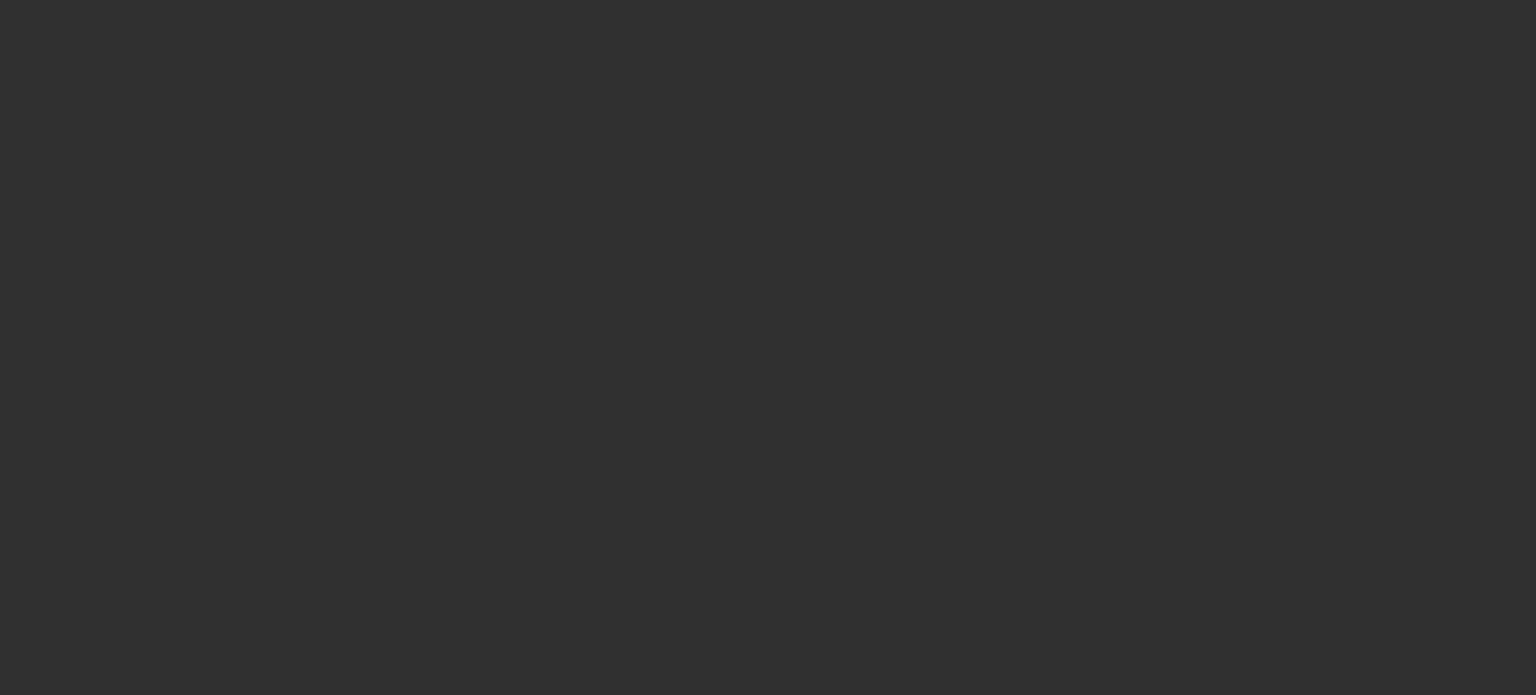 select on "10" 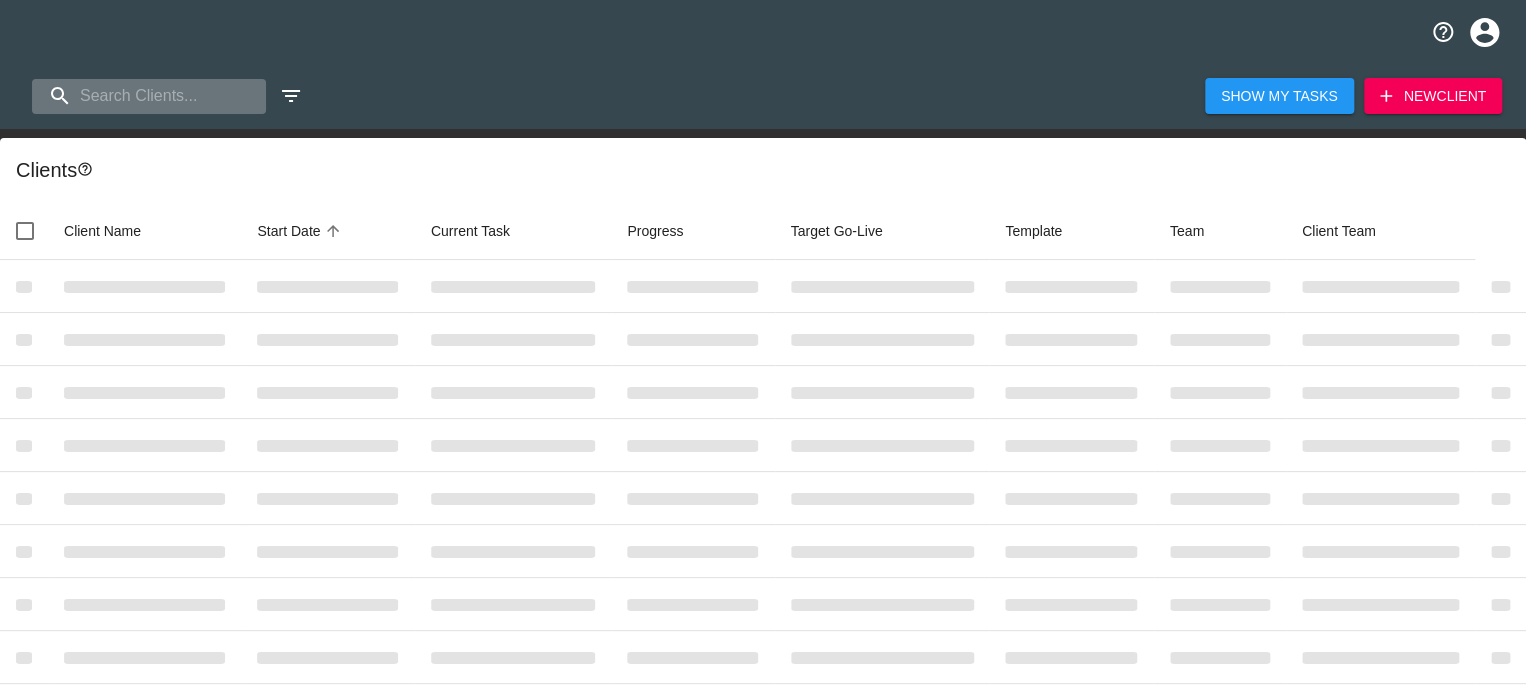 click at bounding box center [149, 96] 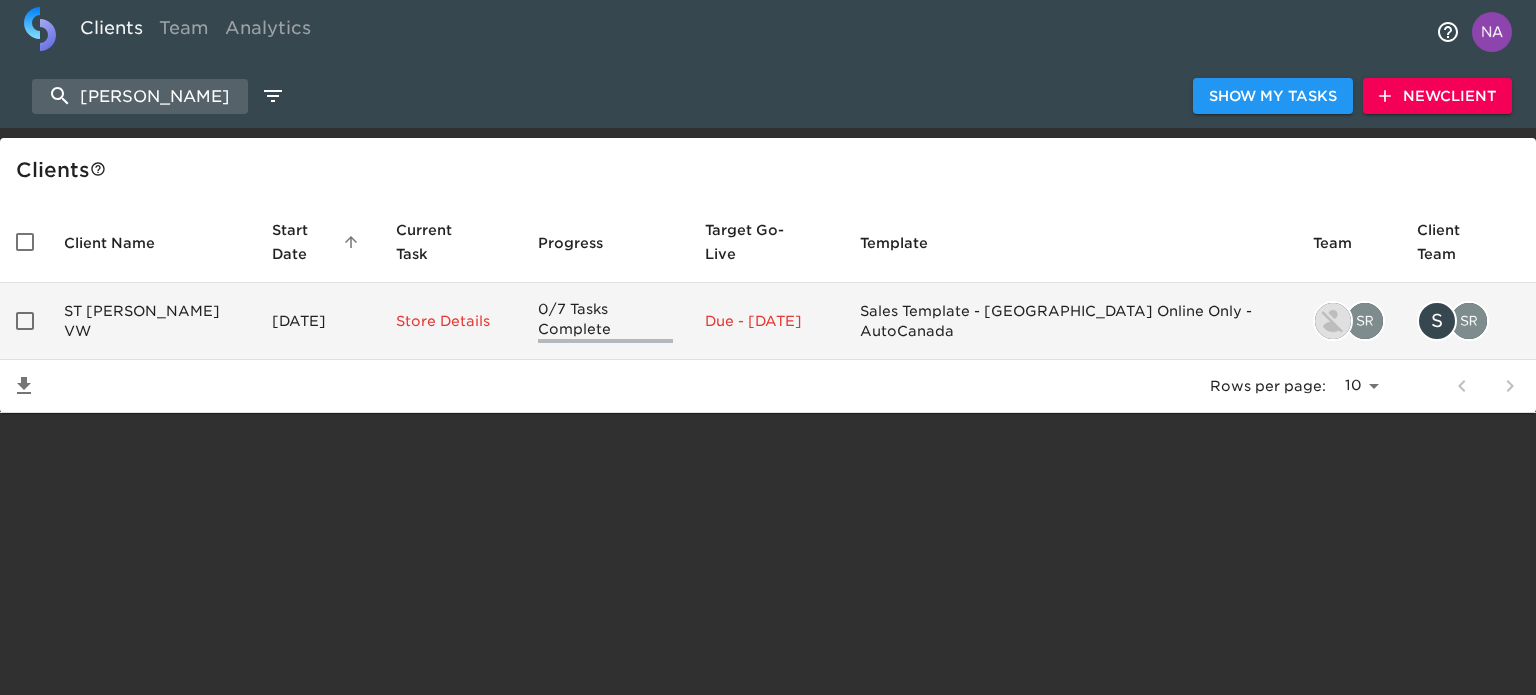 type on "james v" 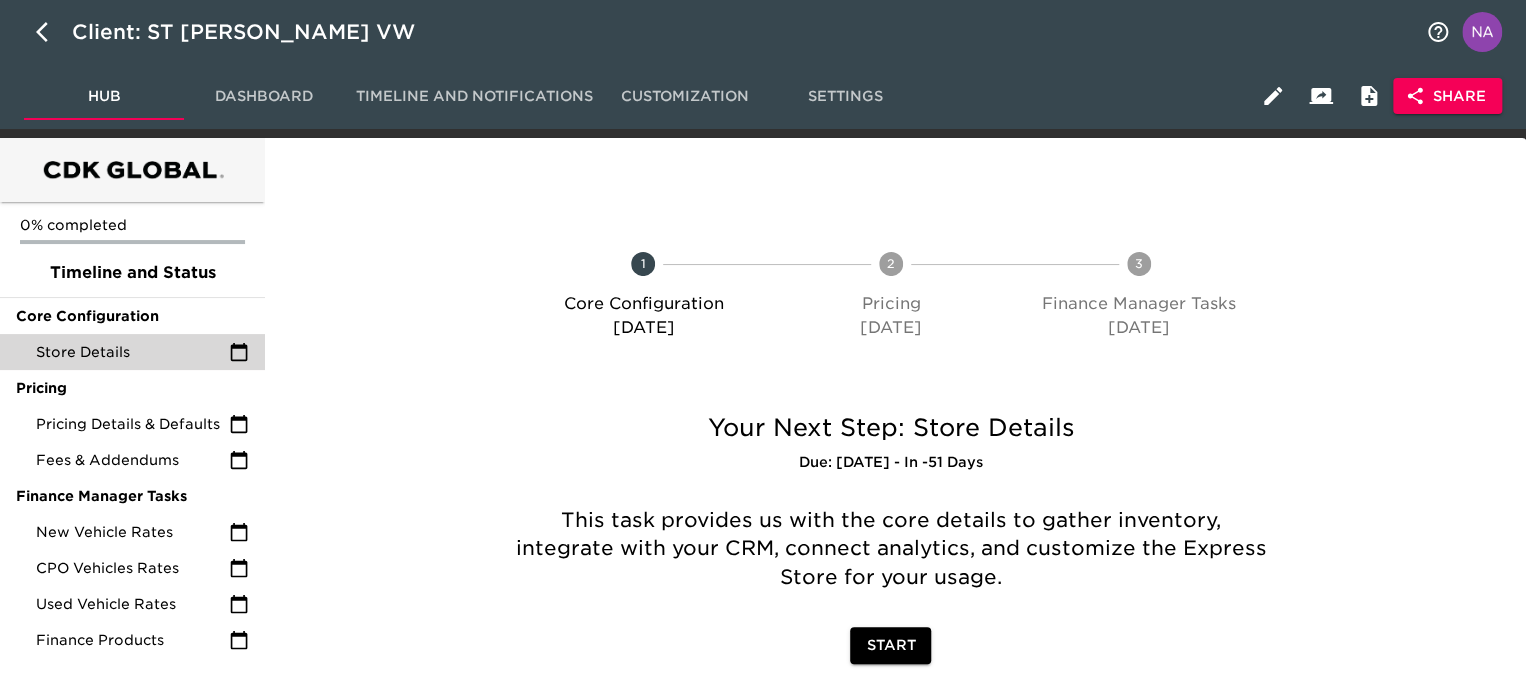 click on "Store Details" at bounding box center (132, 352) 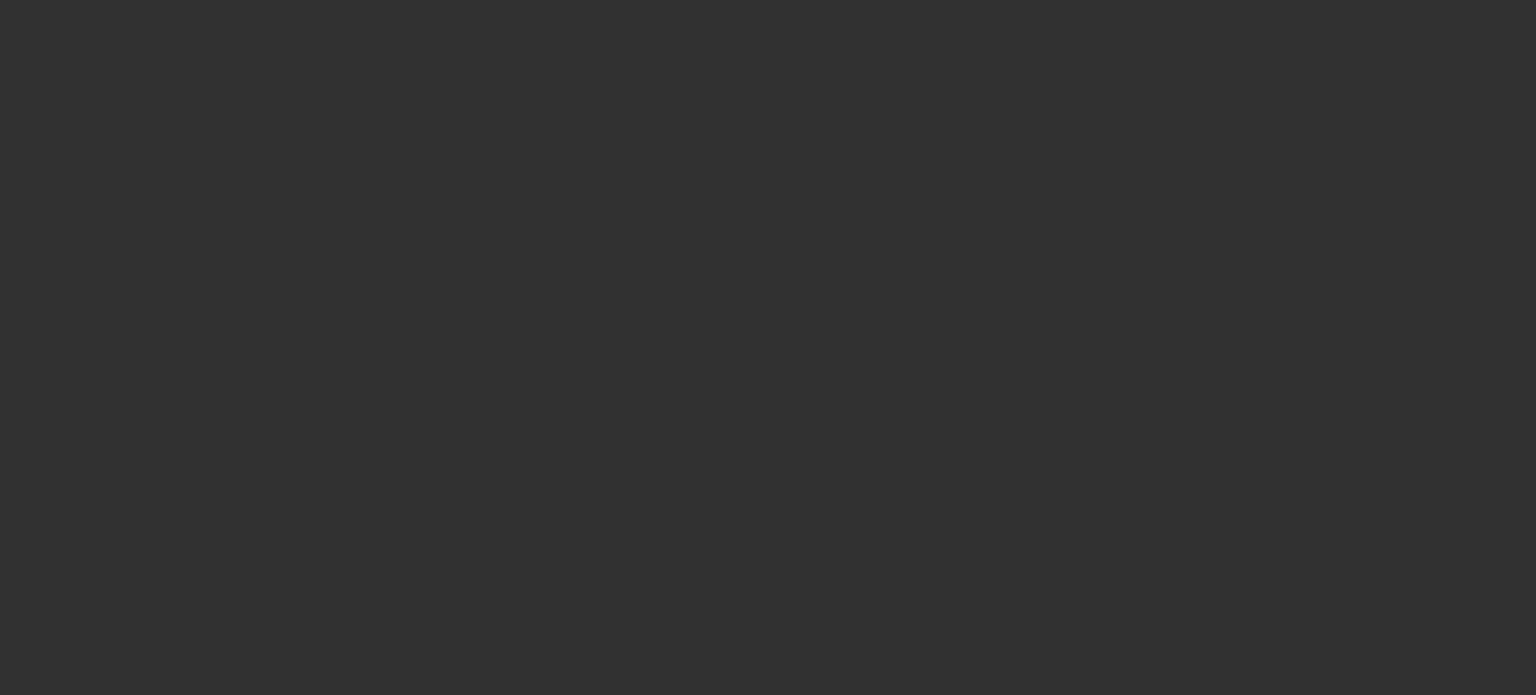 scroll, scrollTop: 0, scrollLeft: 0, axis: both 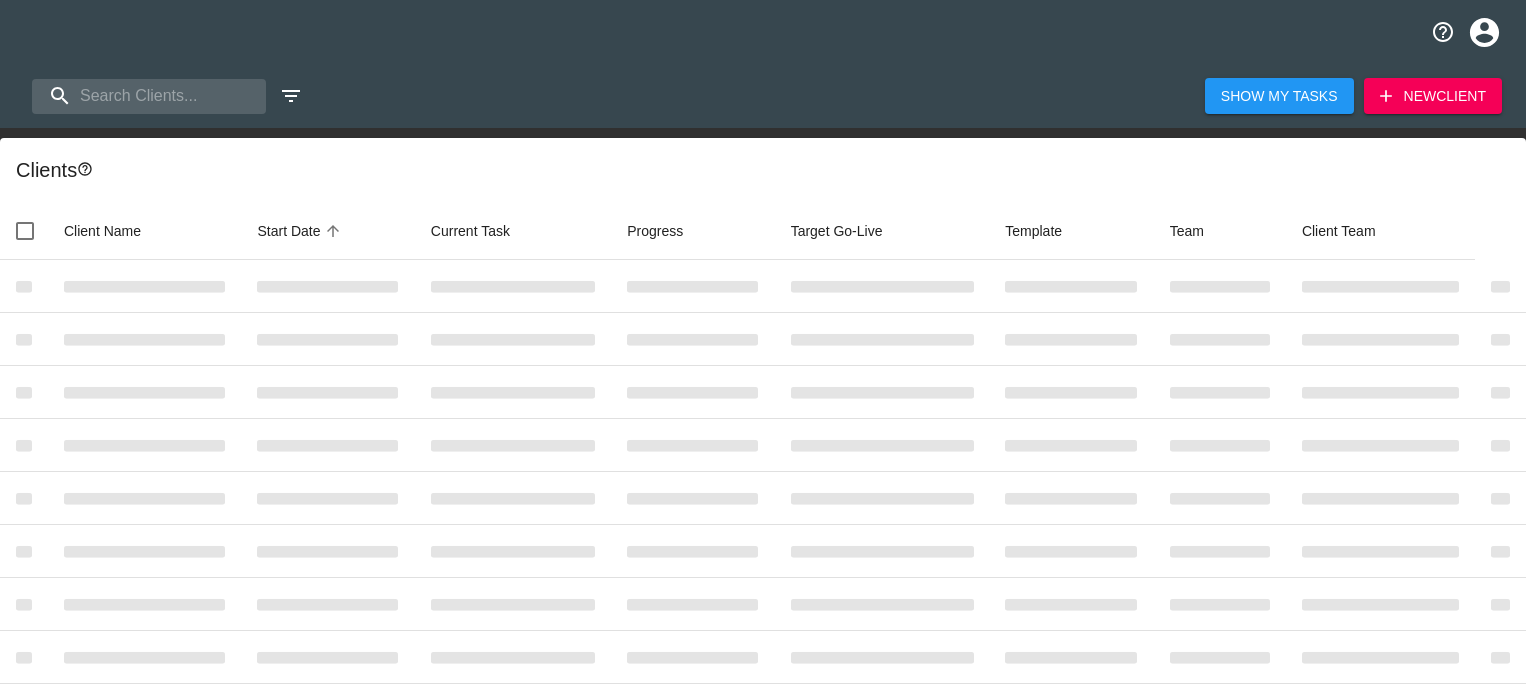 select on "10" 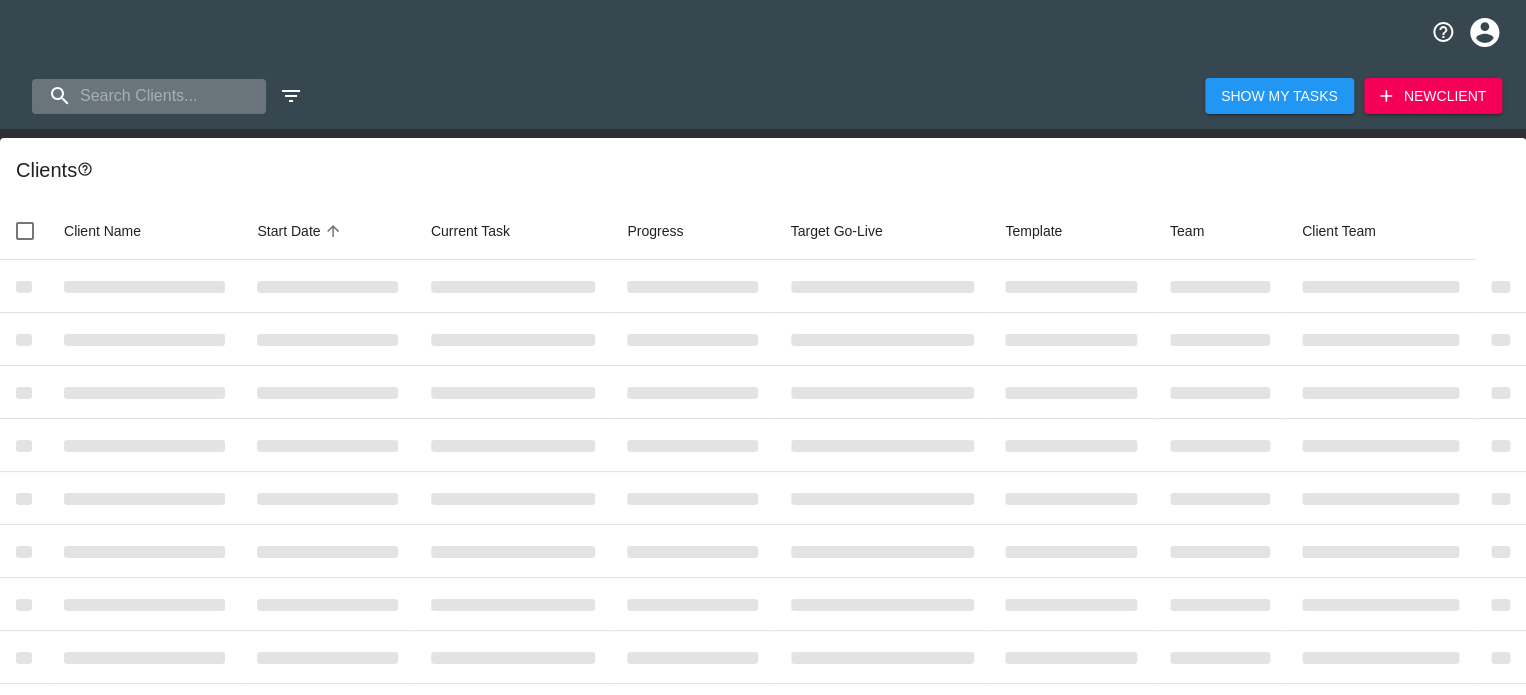 click at bounding box center (149, 96) 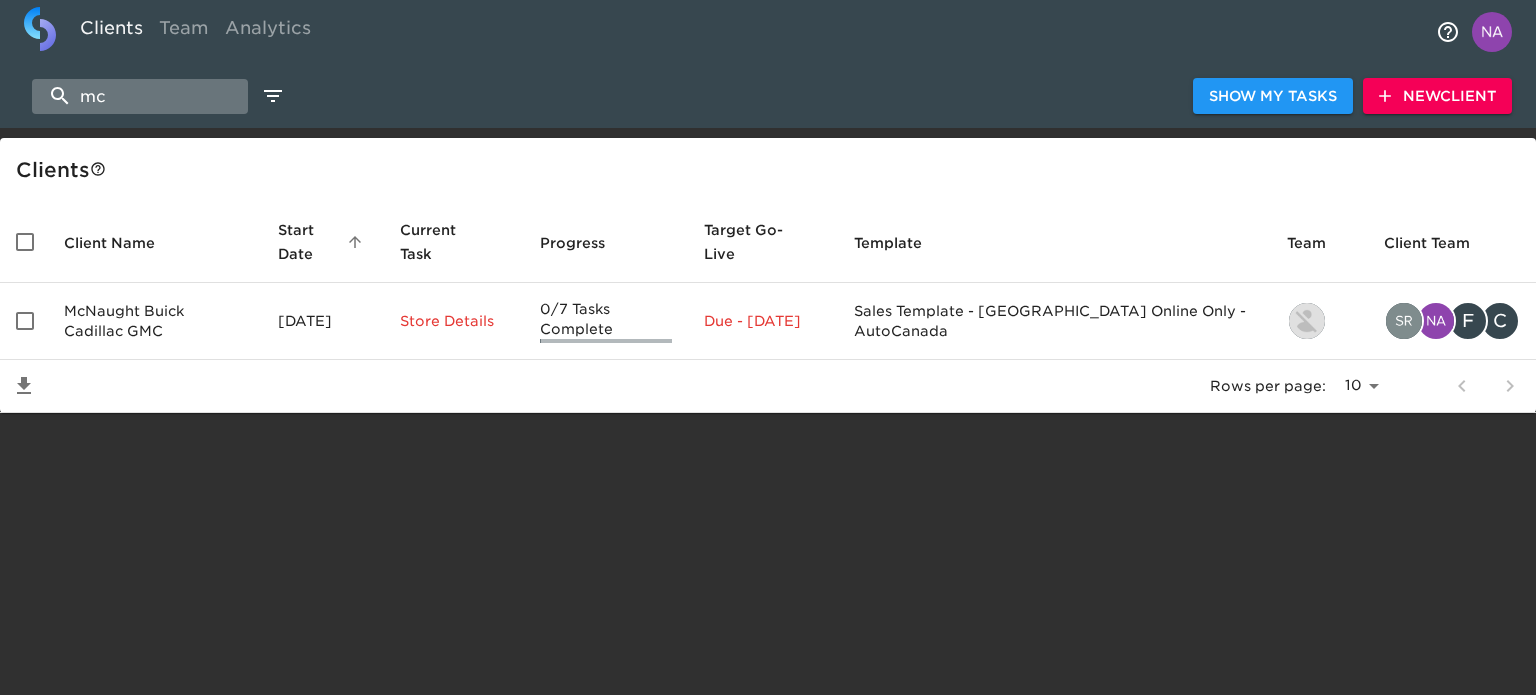 click on "mc" at bounding box center (140, 96) 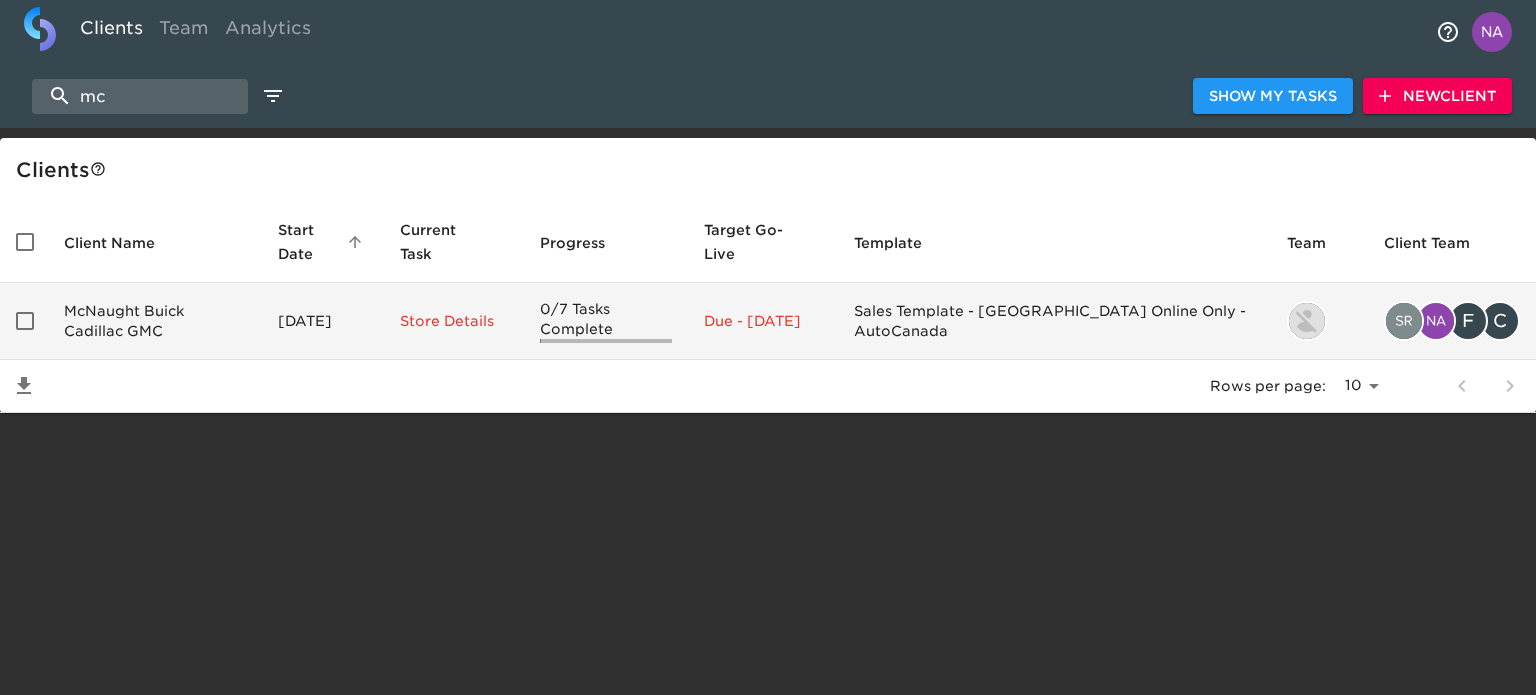 type on "mc" 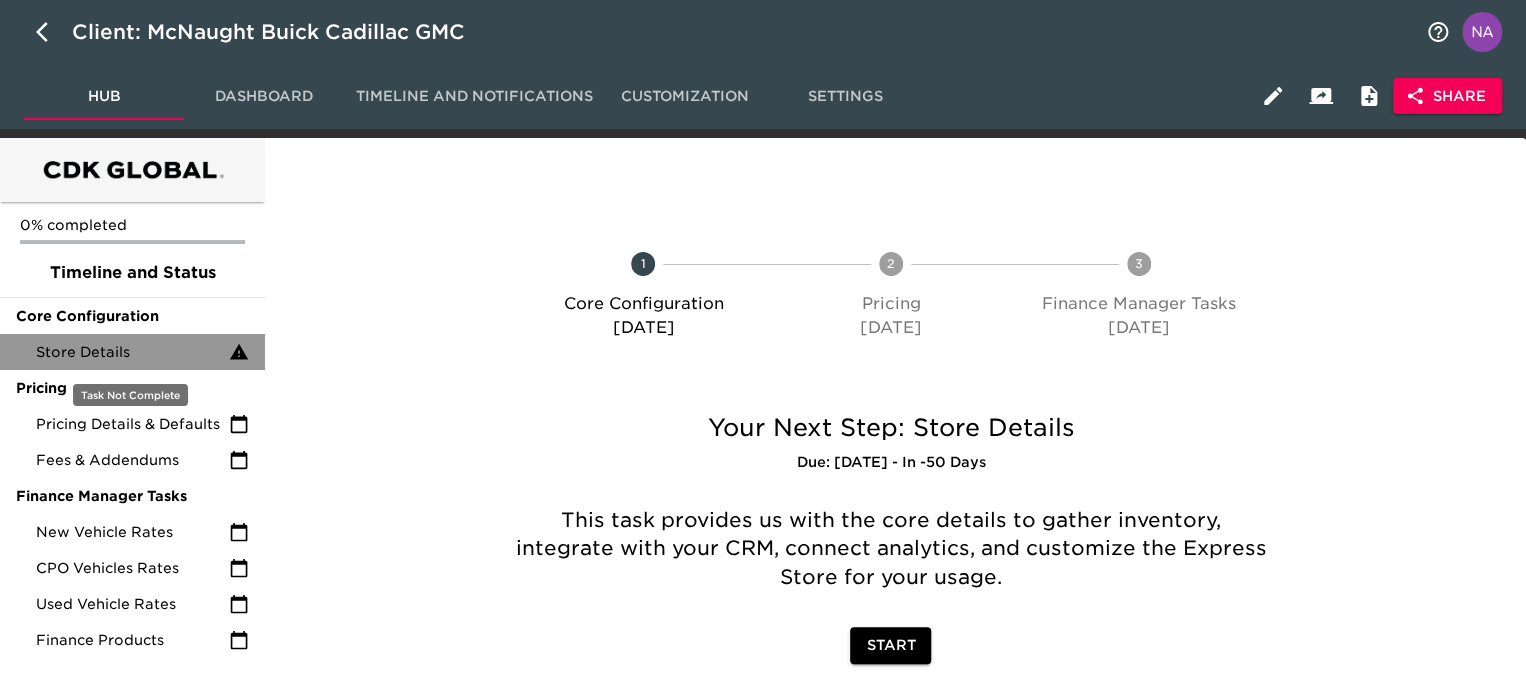 click on "Store Details" at bounding box center [132, 352] 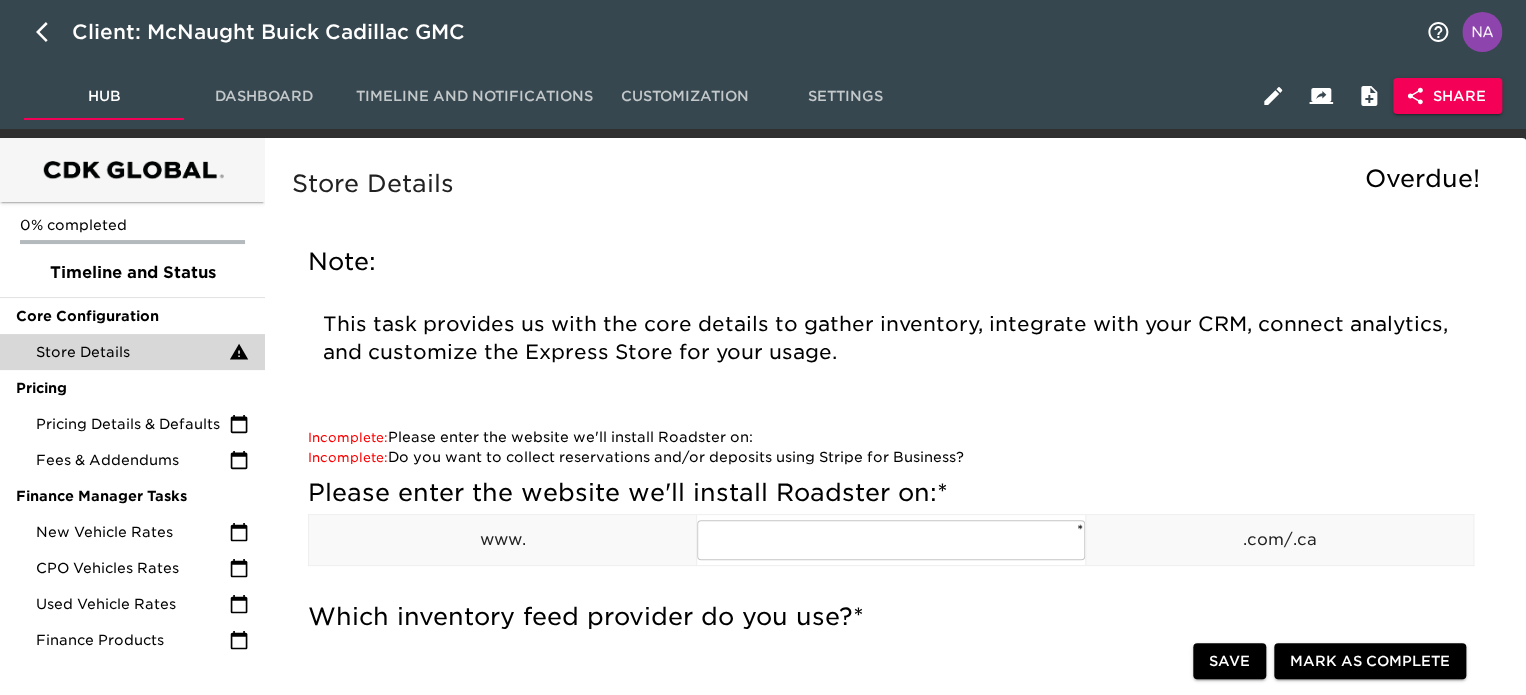 scroll, scrollTop: 1836, scrollLeft: 0, axis: vertical 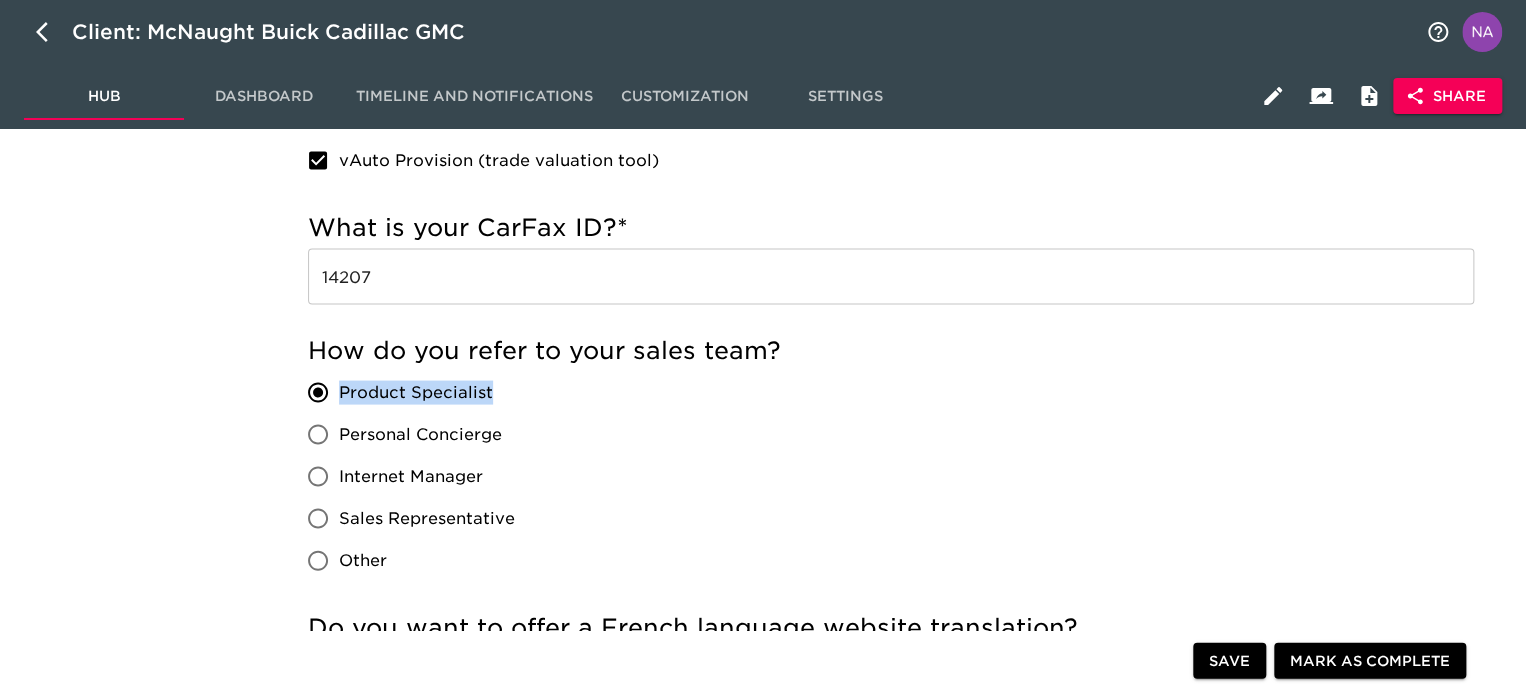 drag, startPoint x: 505, startPoint y: 391, endPoint x: 342, endPoint y: 389, distance: 163.01227 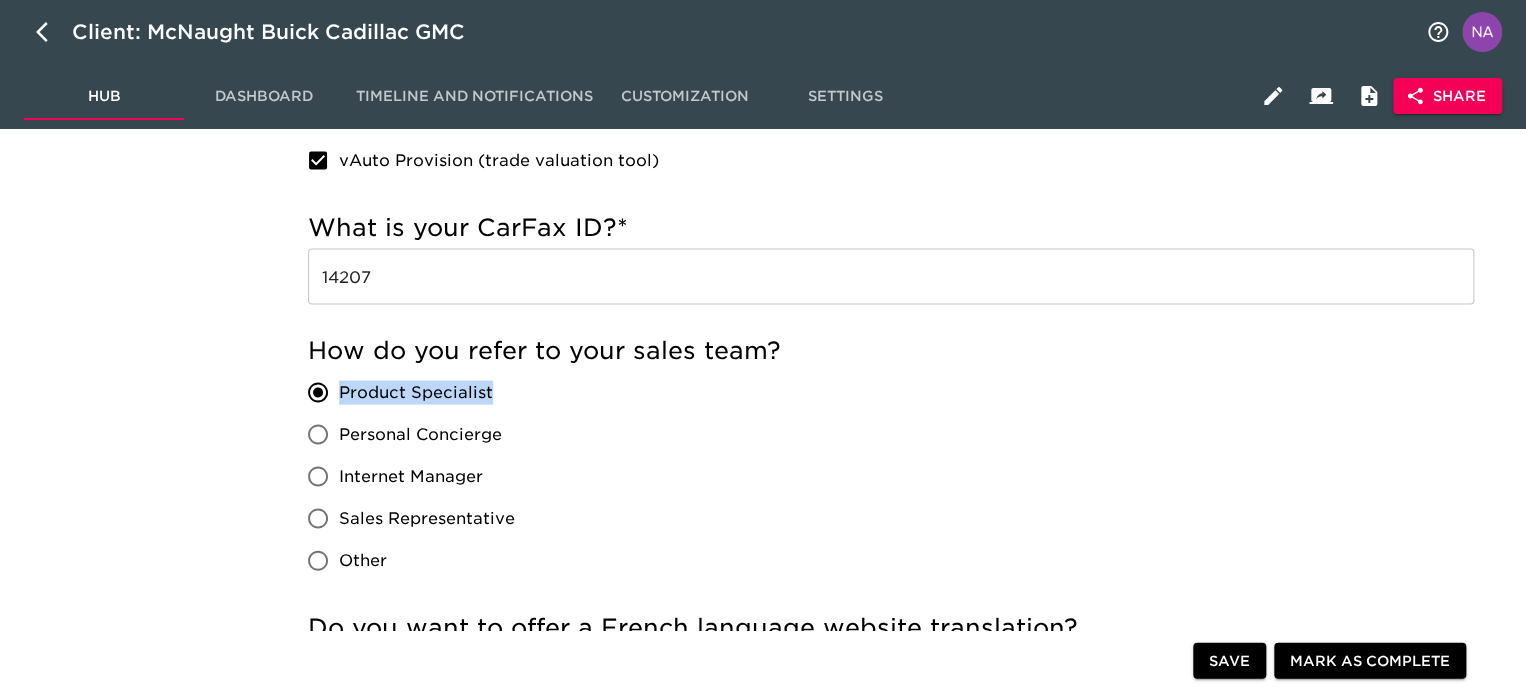 copy on "Product Specialist" 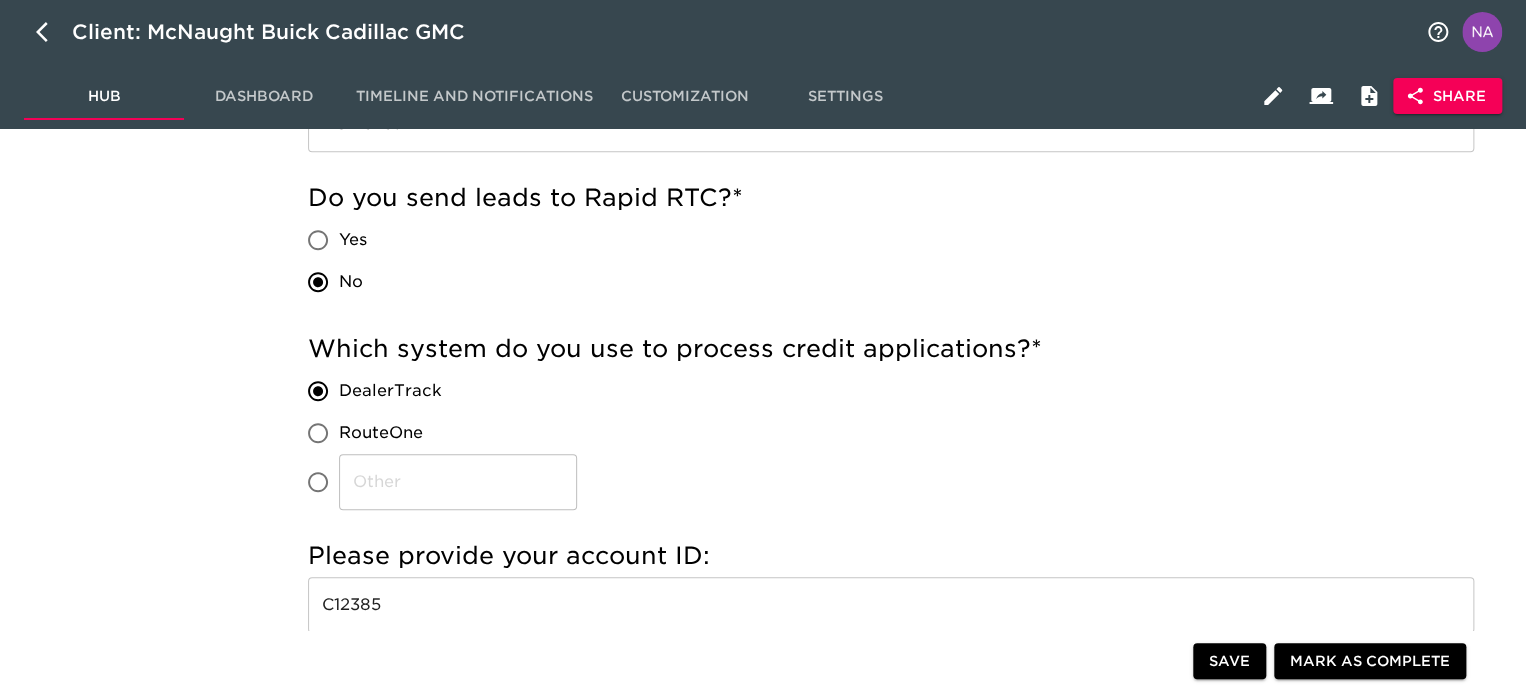 scroll, scrollTop: 1647, scrollLeft: 0, axis: vertical 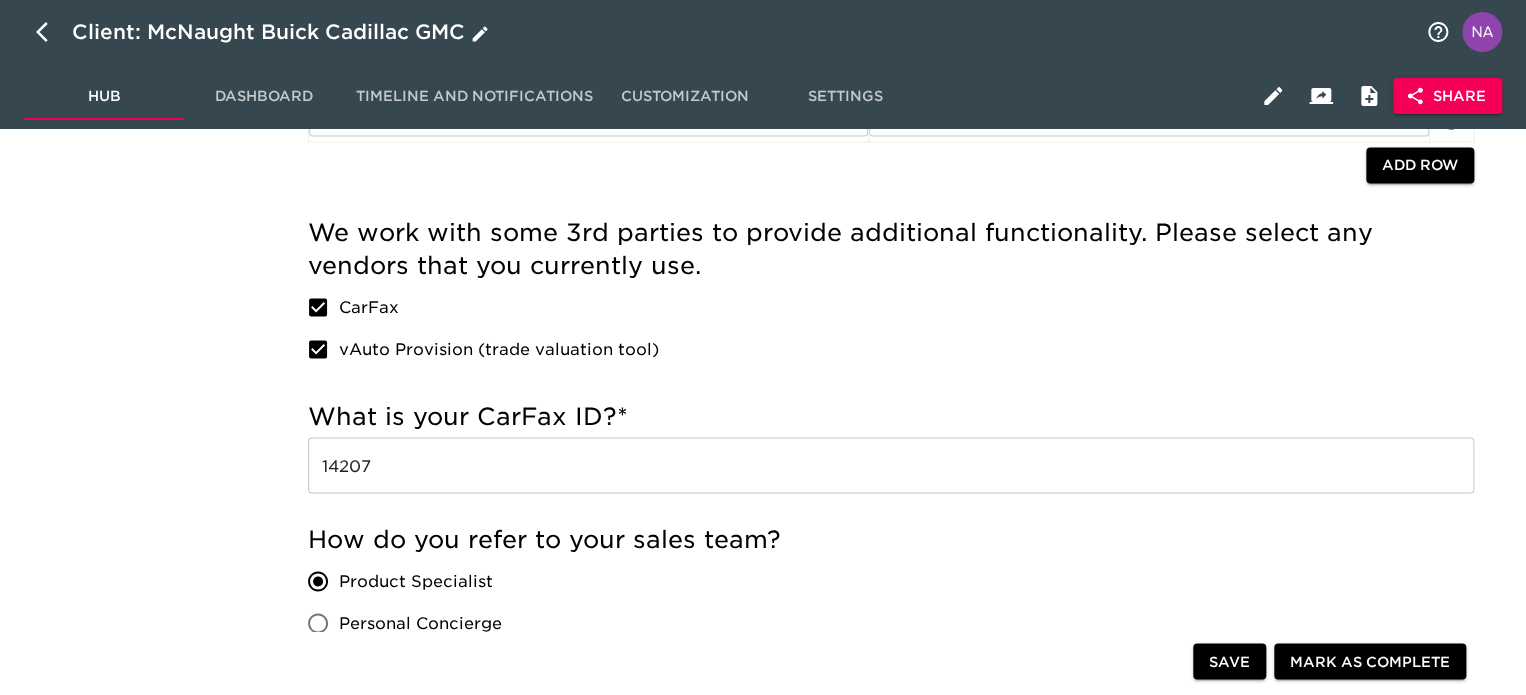 click at bounding box center (48, 32) 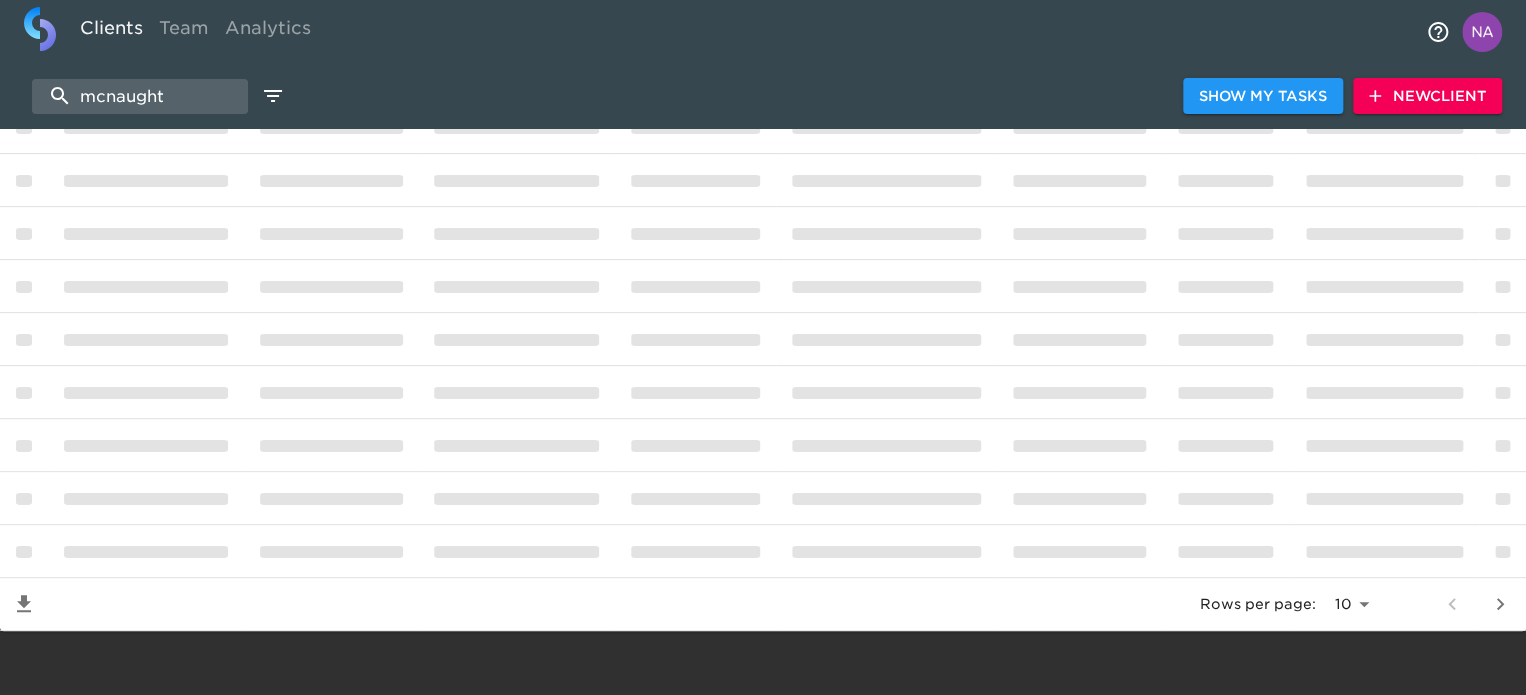scroll, scrollTop: 0, scrollLeft: 0, axis: both 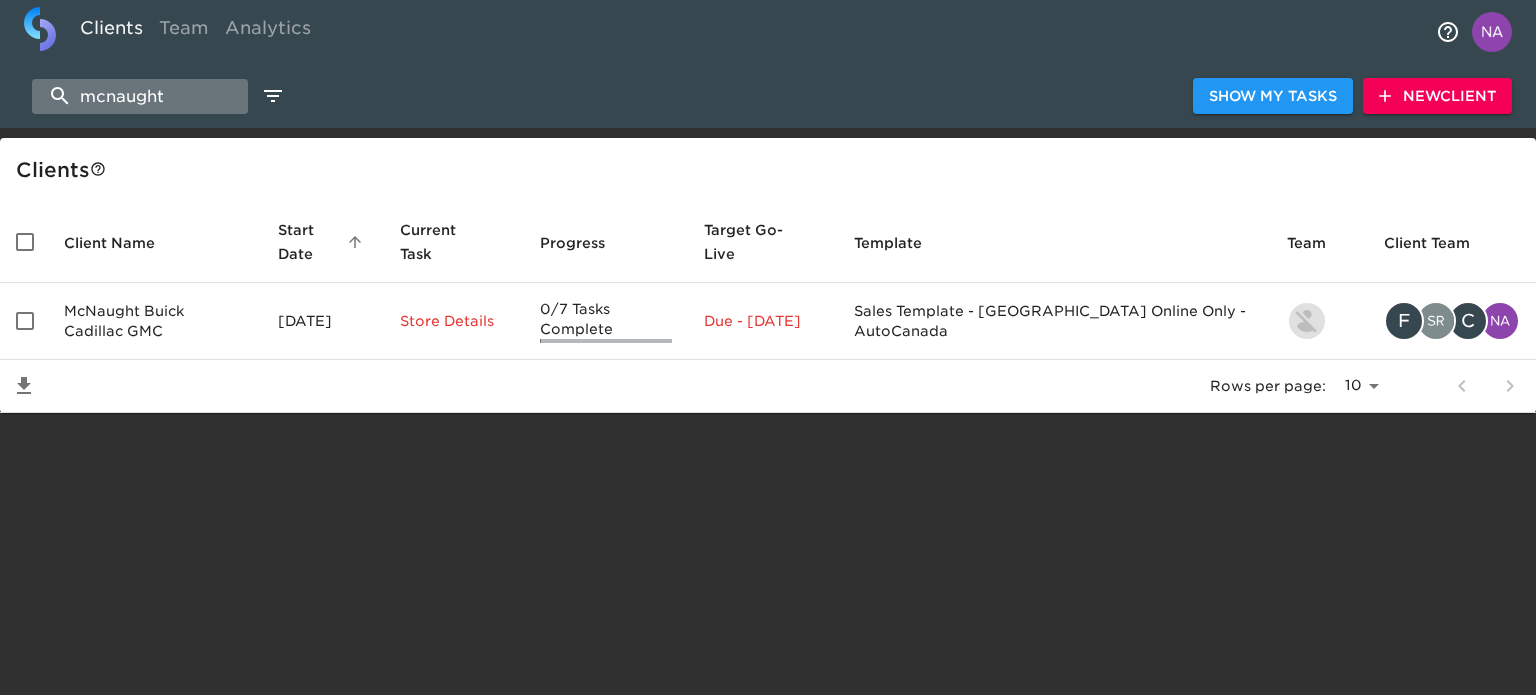 click on "mcnaught" at bounding box center (140, 96) 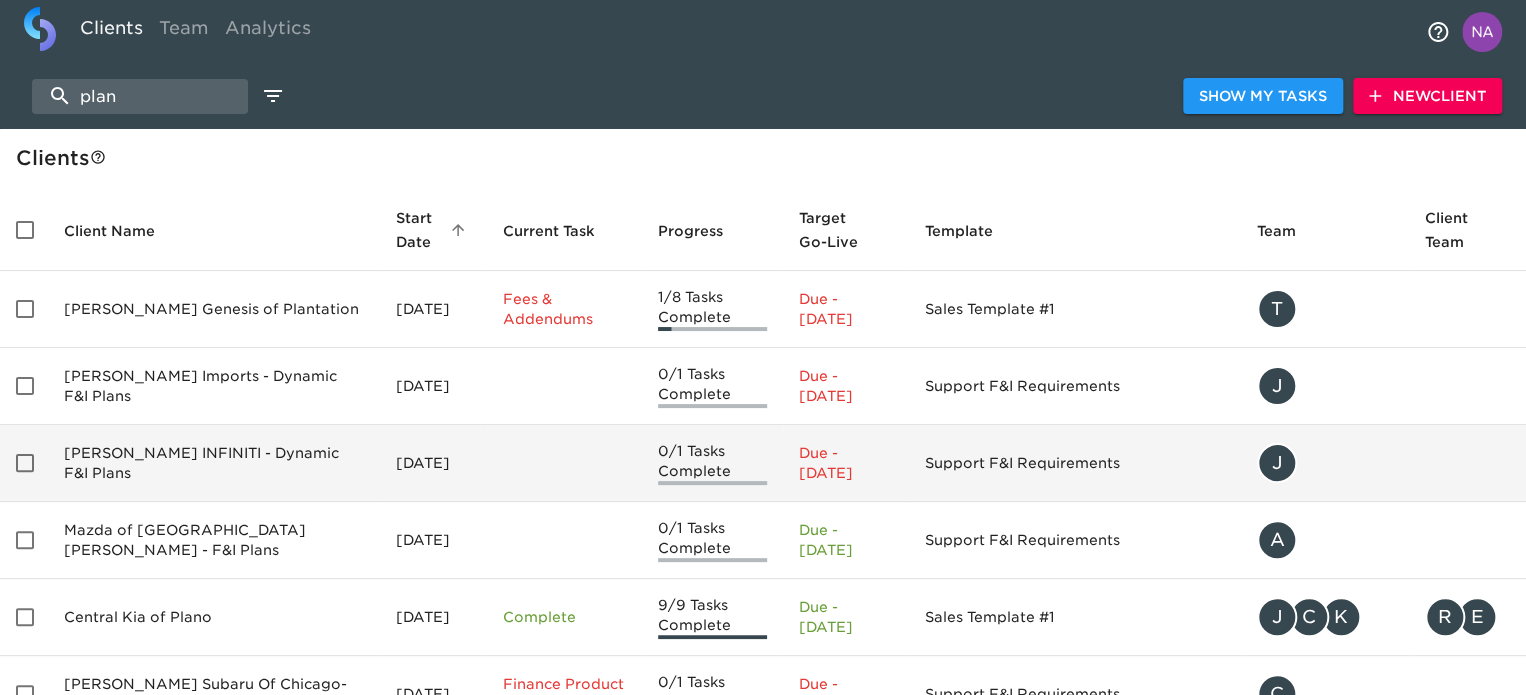 scroll, scrollTop: 0, scrollLeft: 0, axis: both 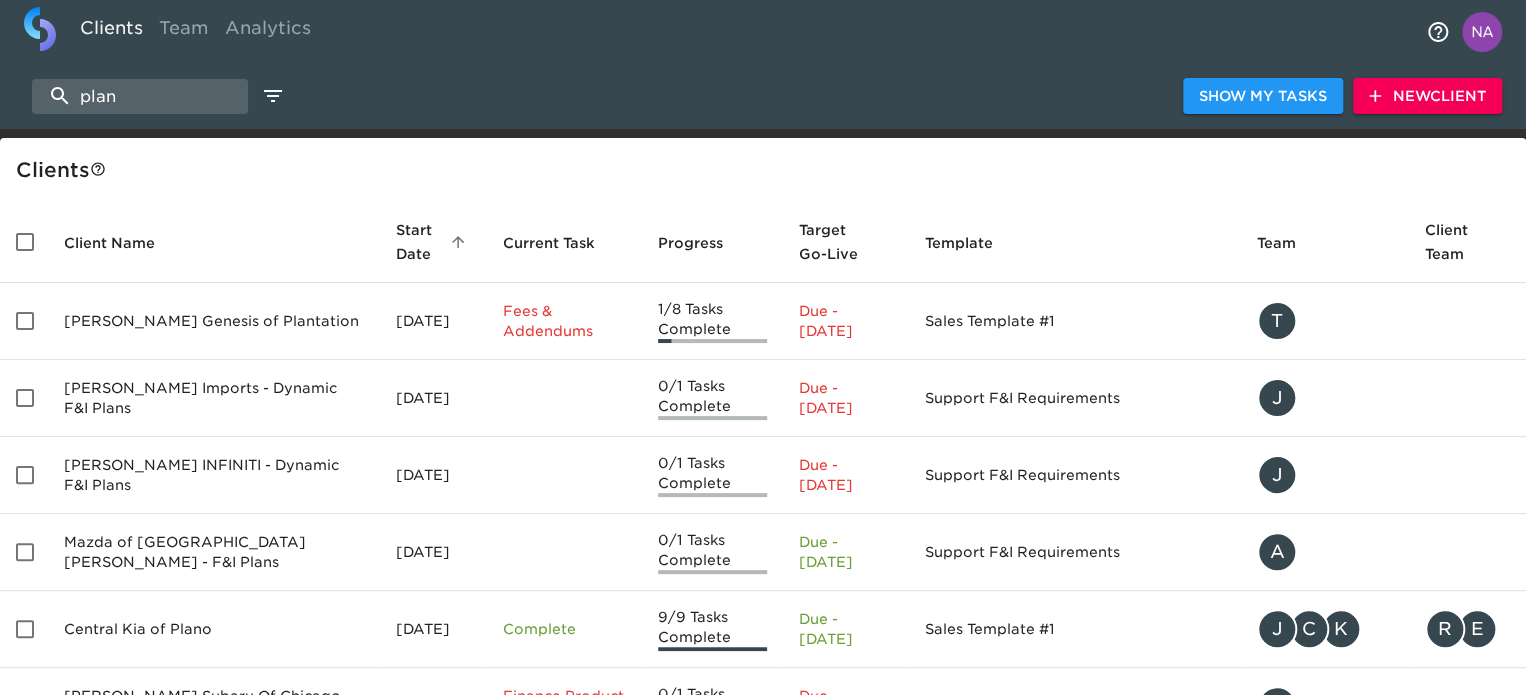type on "plane" 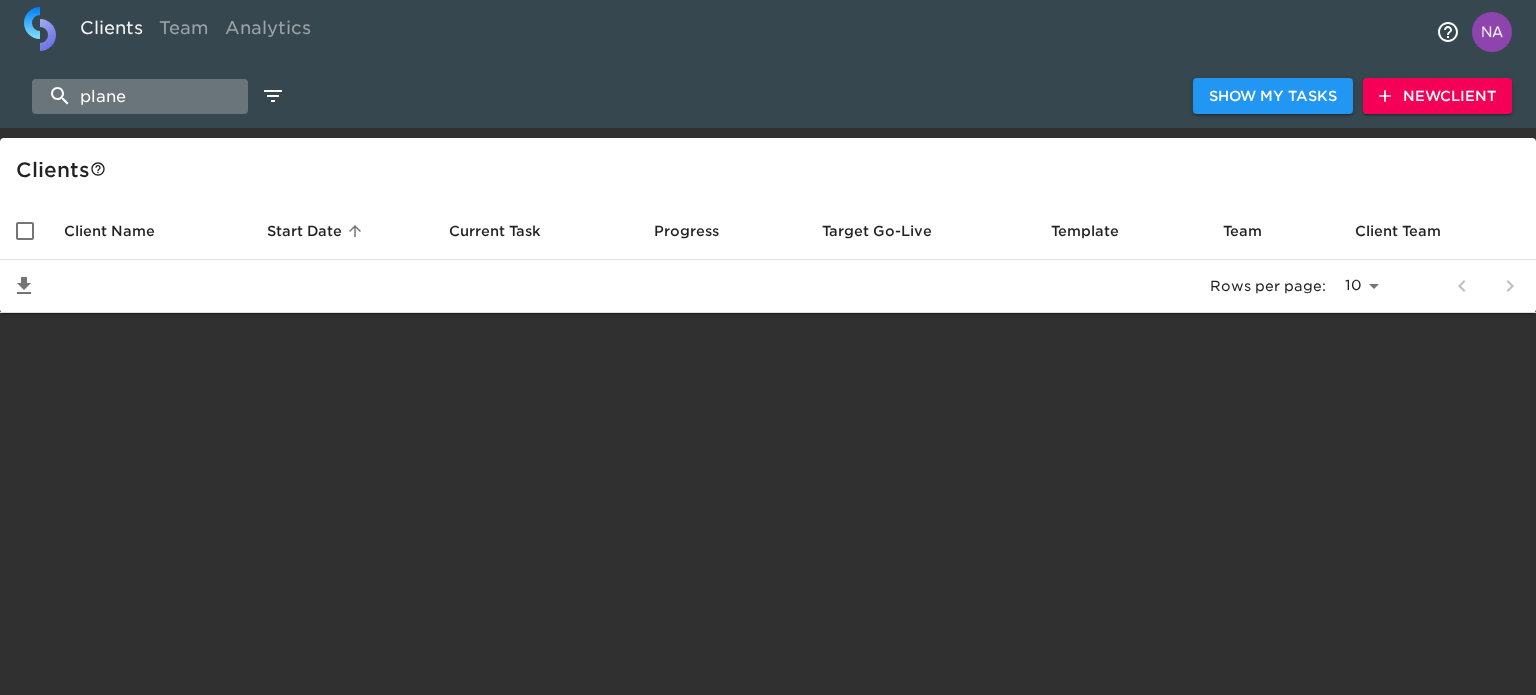 click on "plane" at bounding box center (140, 96) 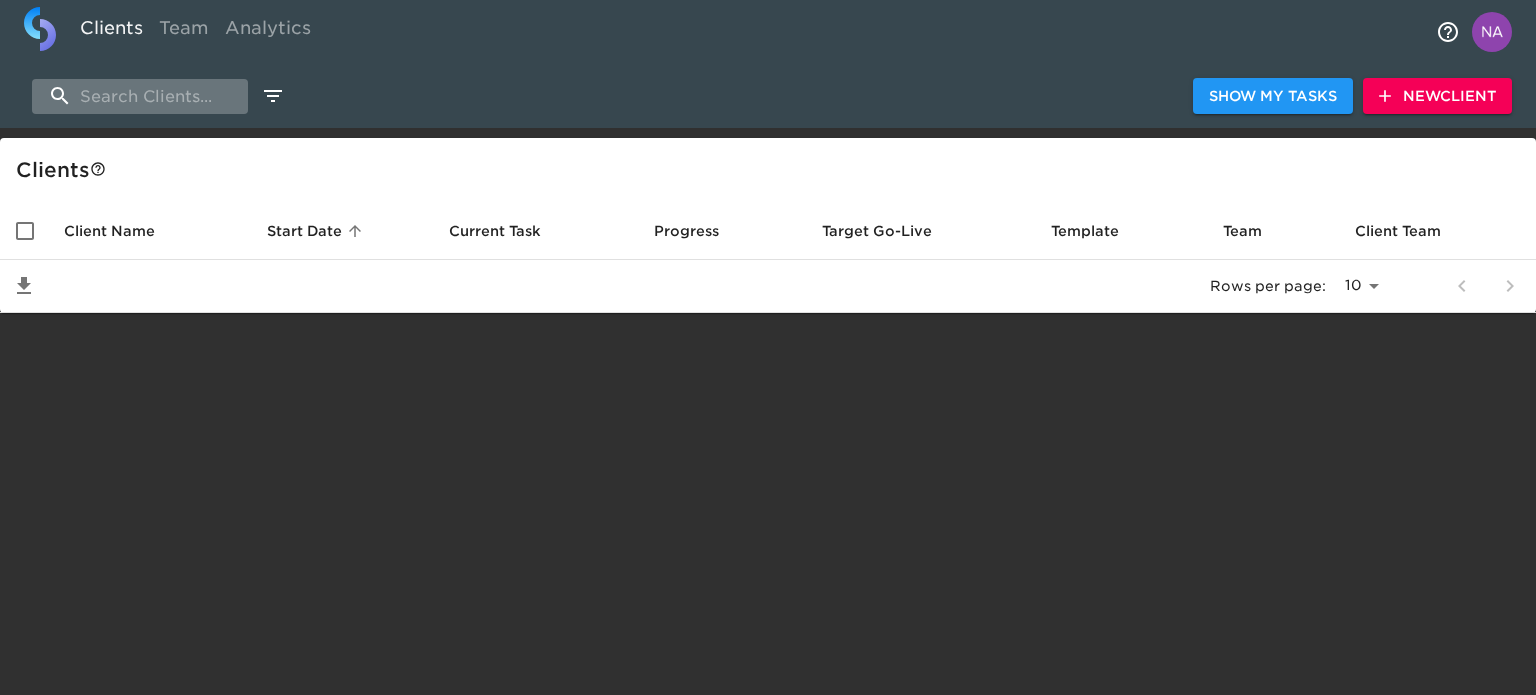 type on "\" 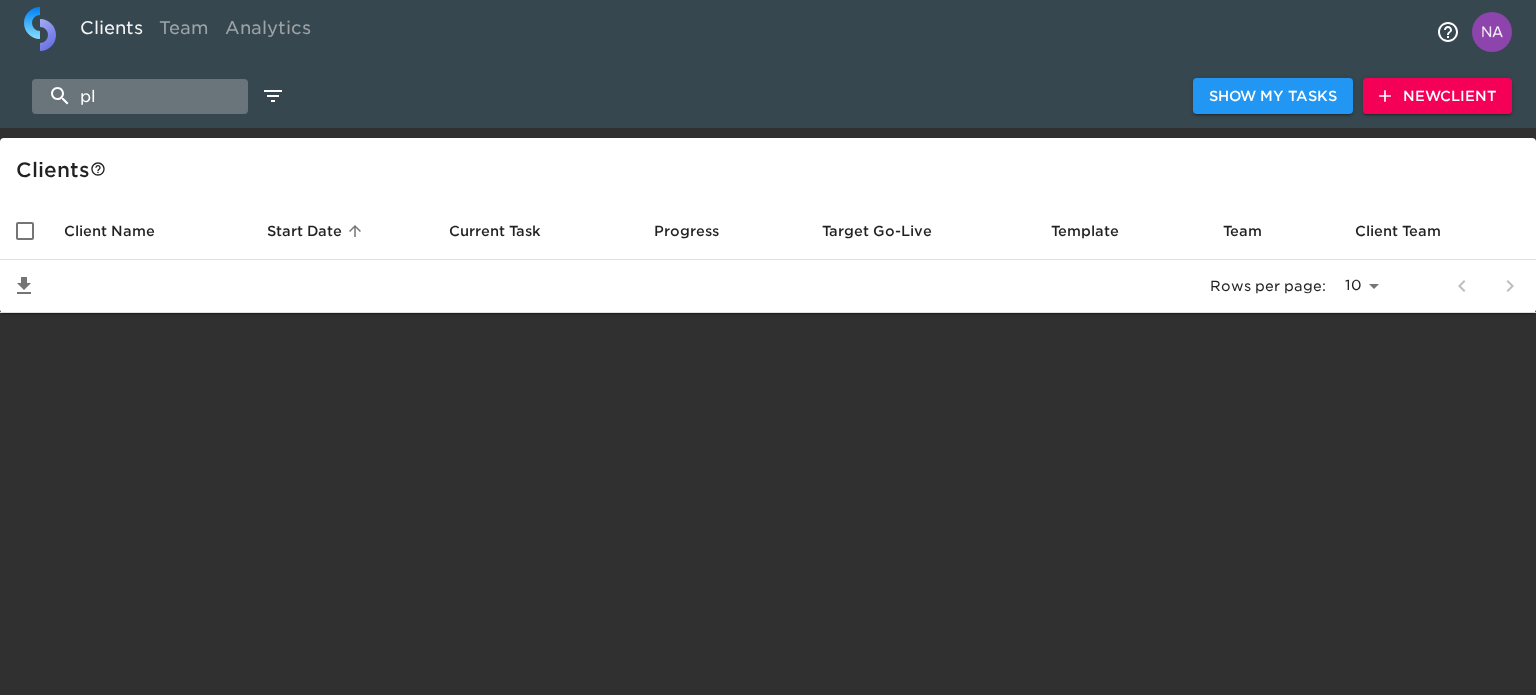 type on "p" 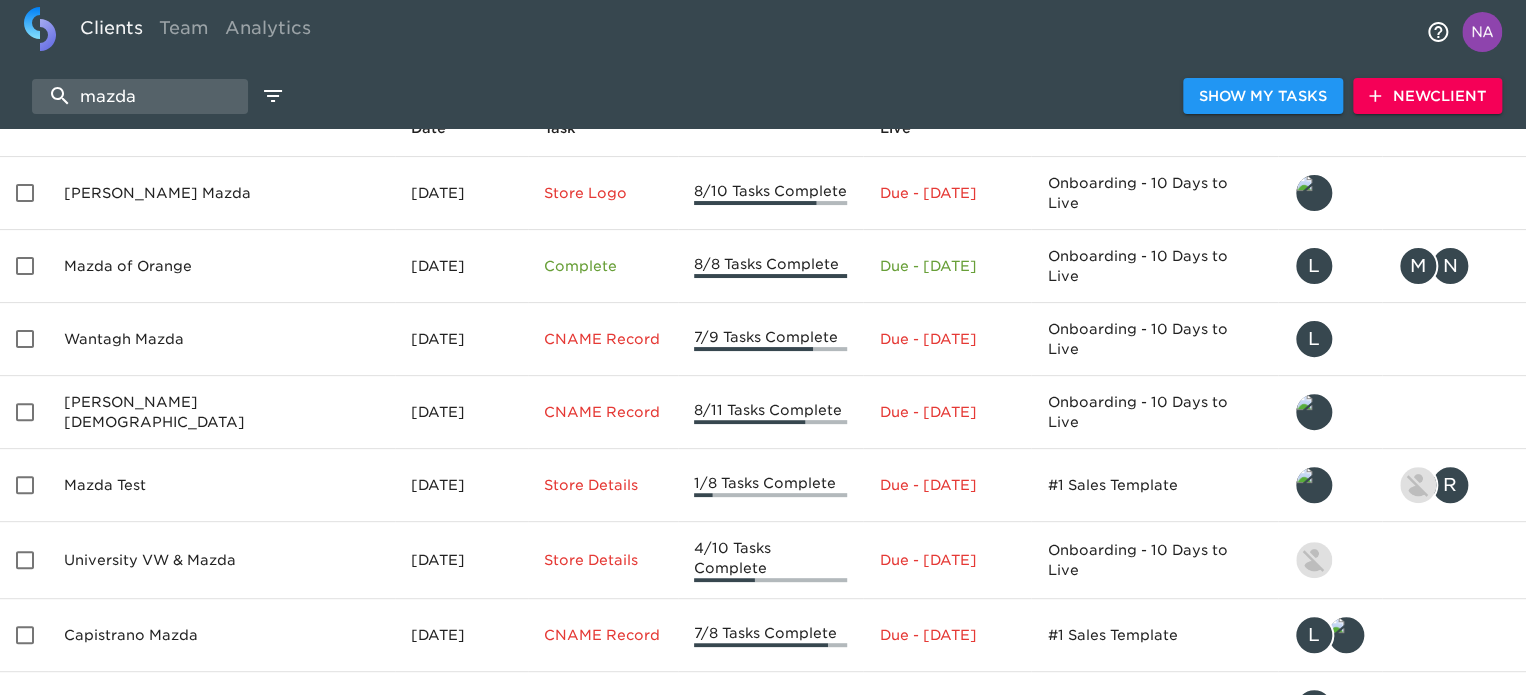 scroll, scrollTop: 0, scrollLeft: 0, axis: both 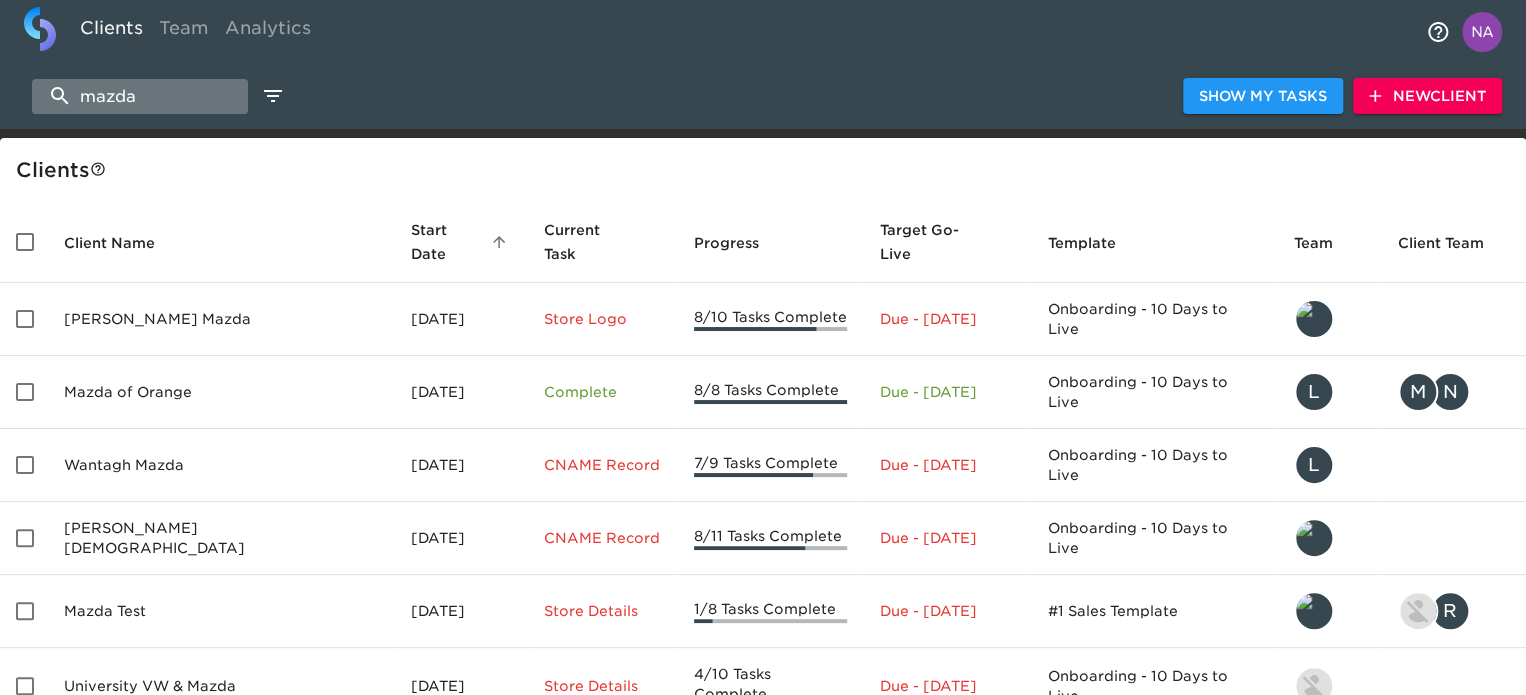 click on "mazda" at bounding box center (140, 96) 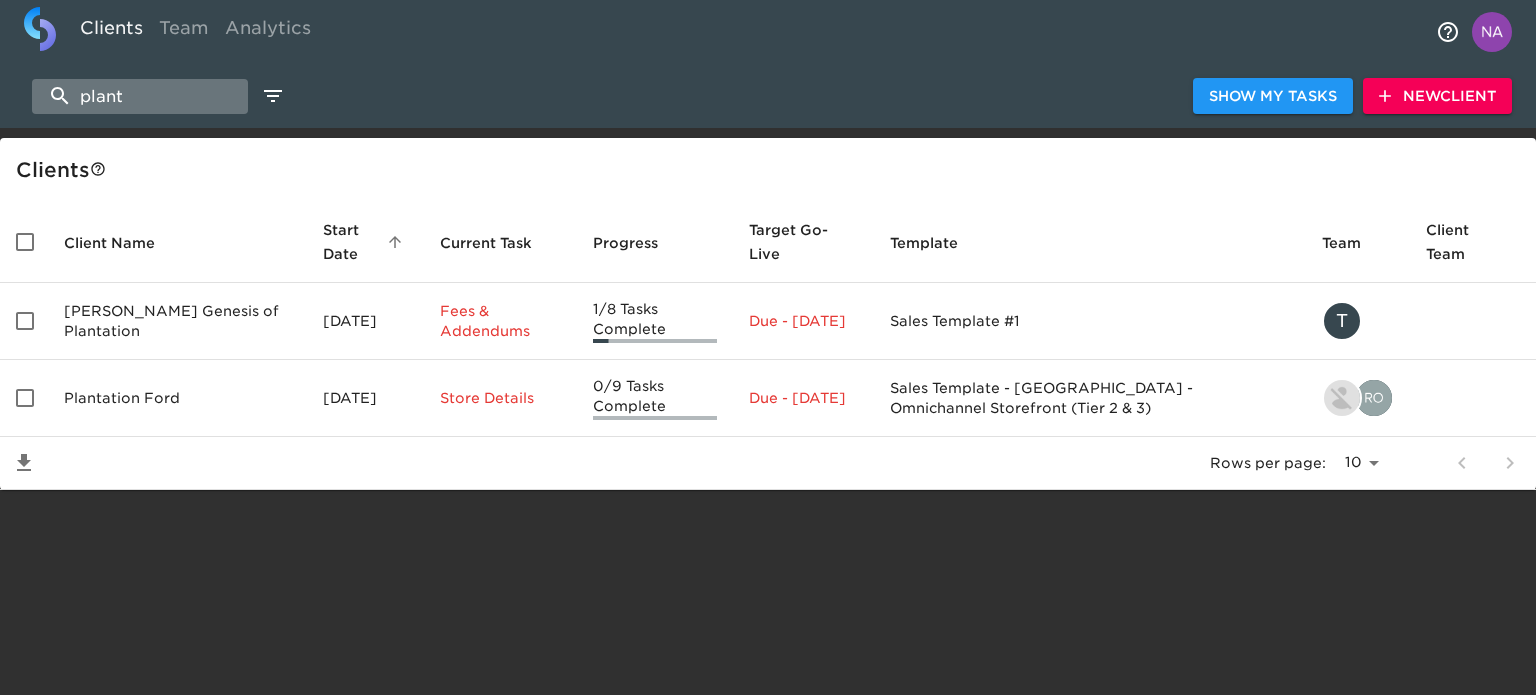 click on "plant" at bounding box center [140, 96] 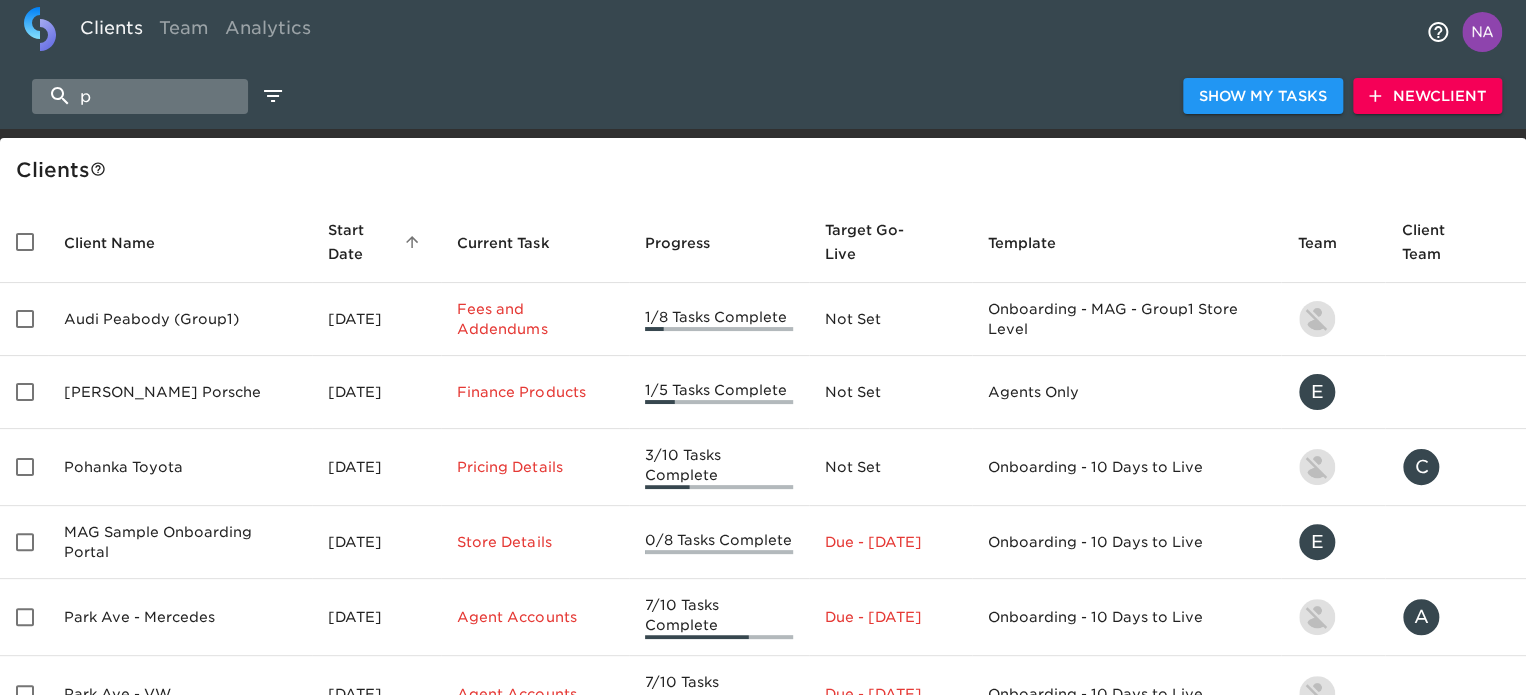 click on "p" at bounding box center (140, 96) 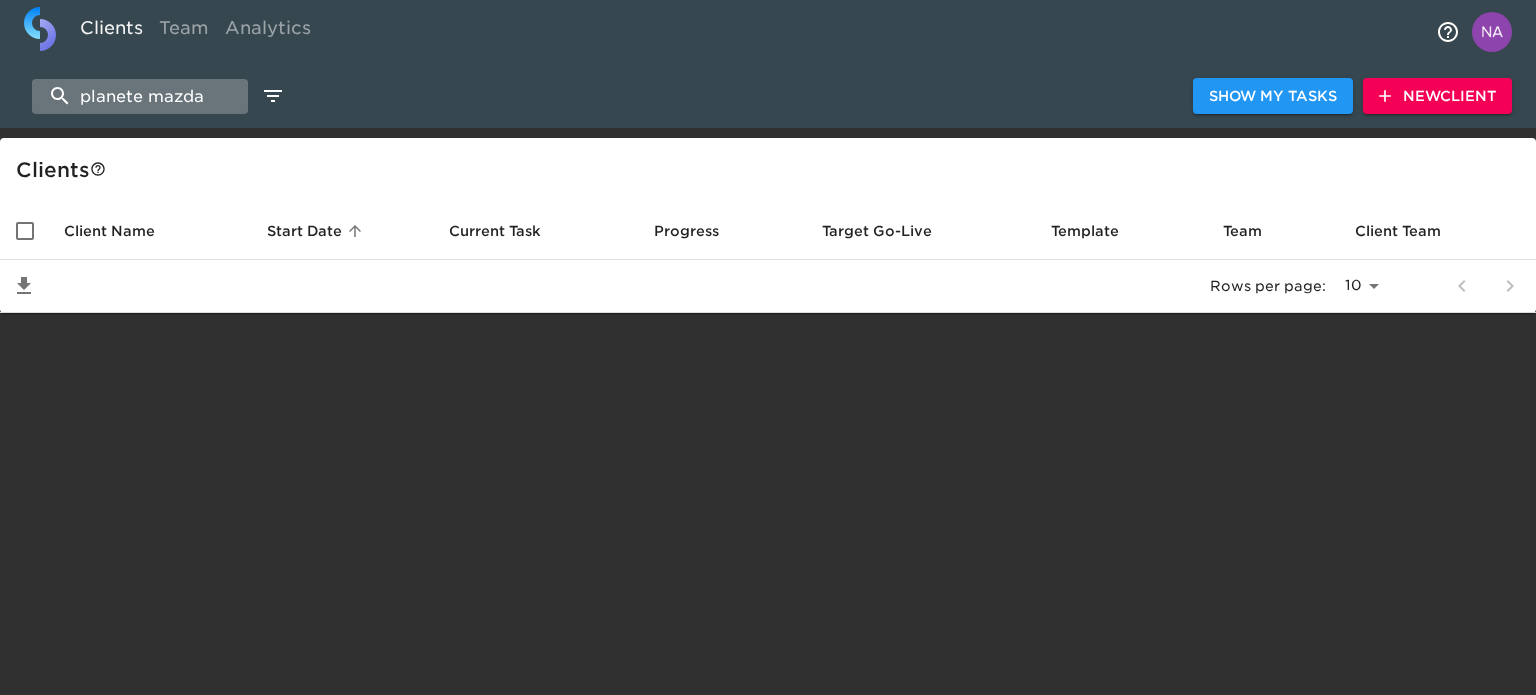 click on "planete mazda" at bounding box center [140, 96] 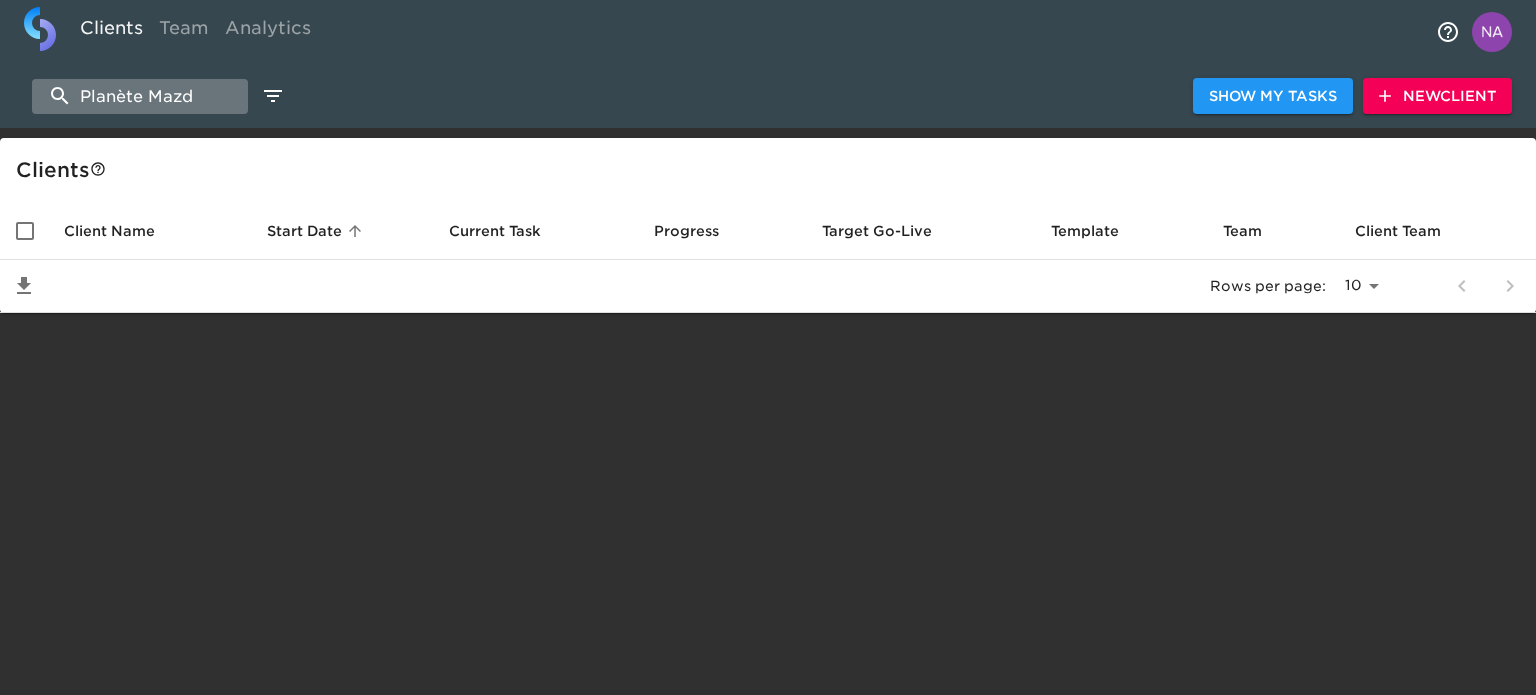 drag, startPoint x: 150, startPoint y: 96, endPoint x: 224, endPoint y: 95, distance: 74.00676 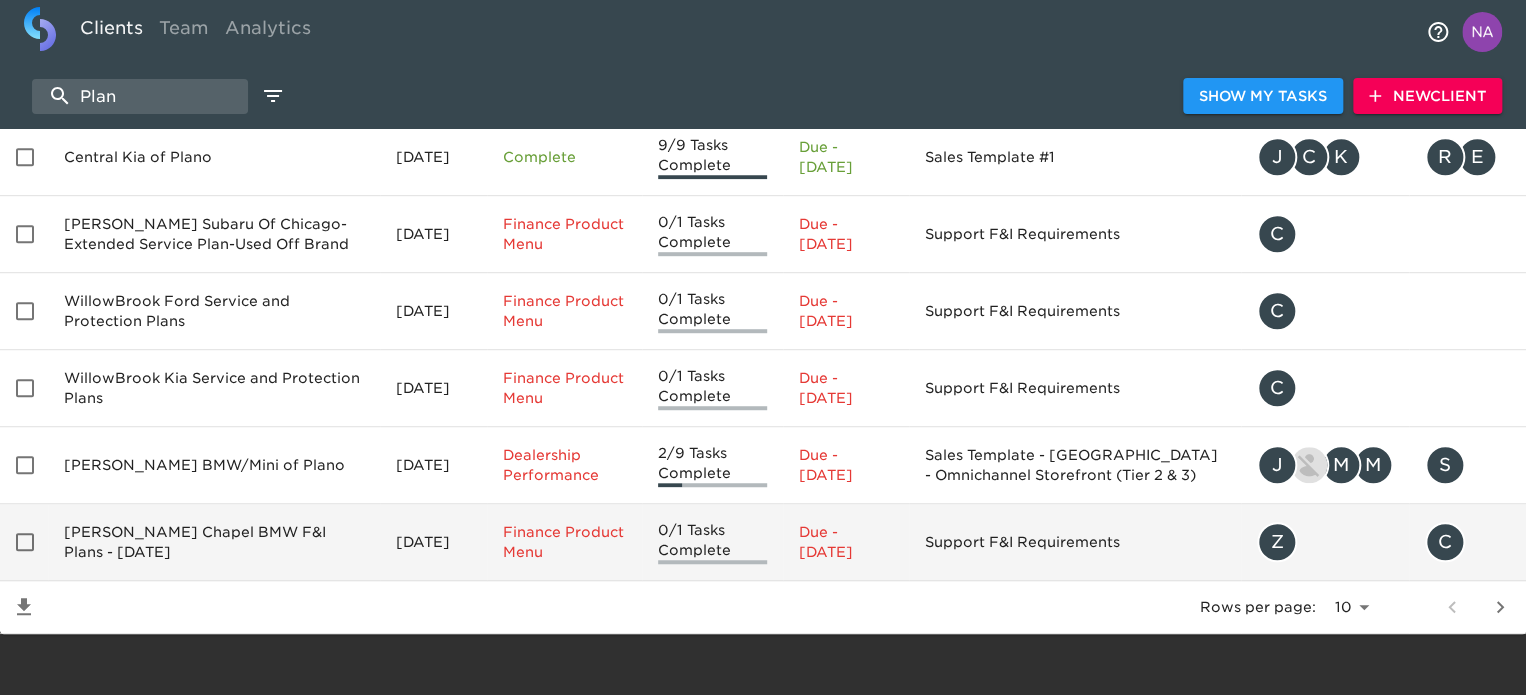 scroll, scrollTop: 0, scrollLeft: 0, axis: both 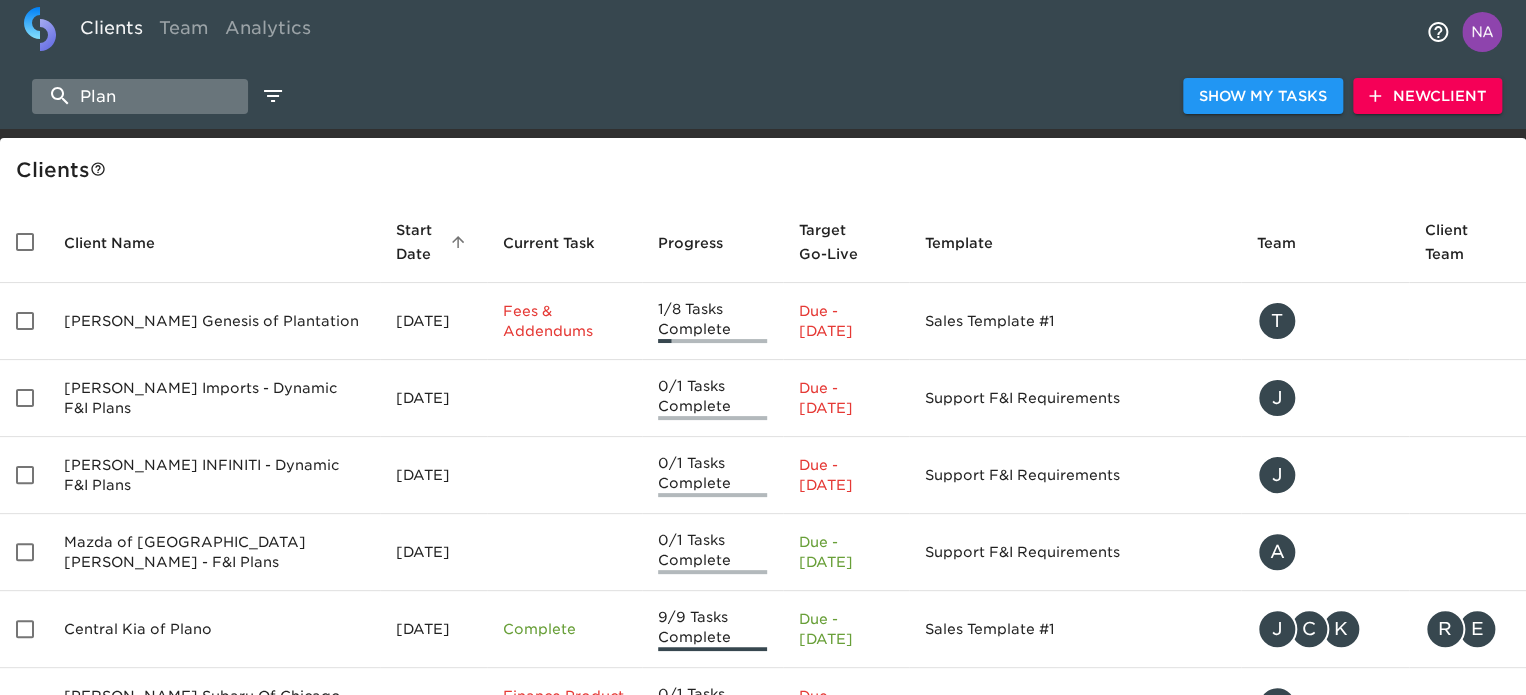 click on "Plan" at bounding box center [140, 96] 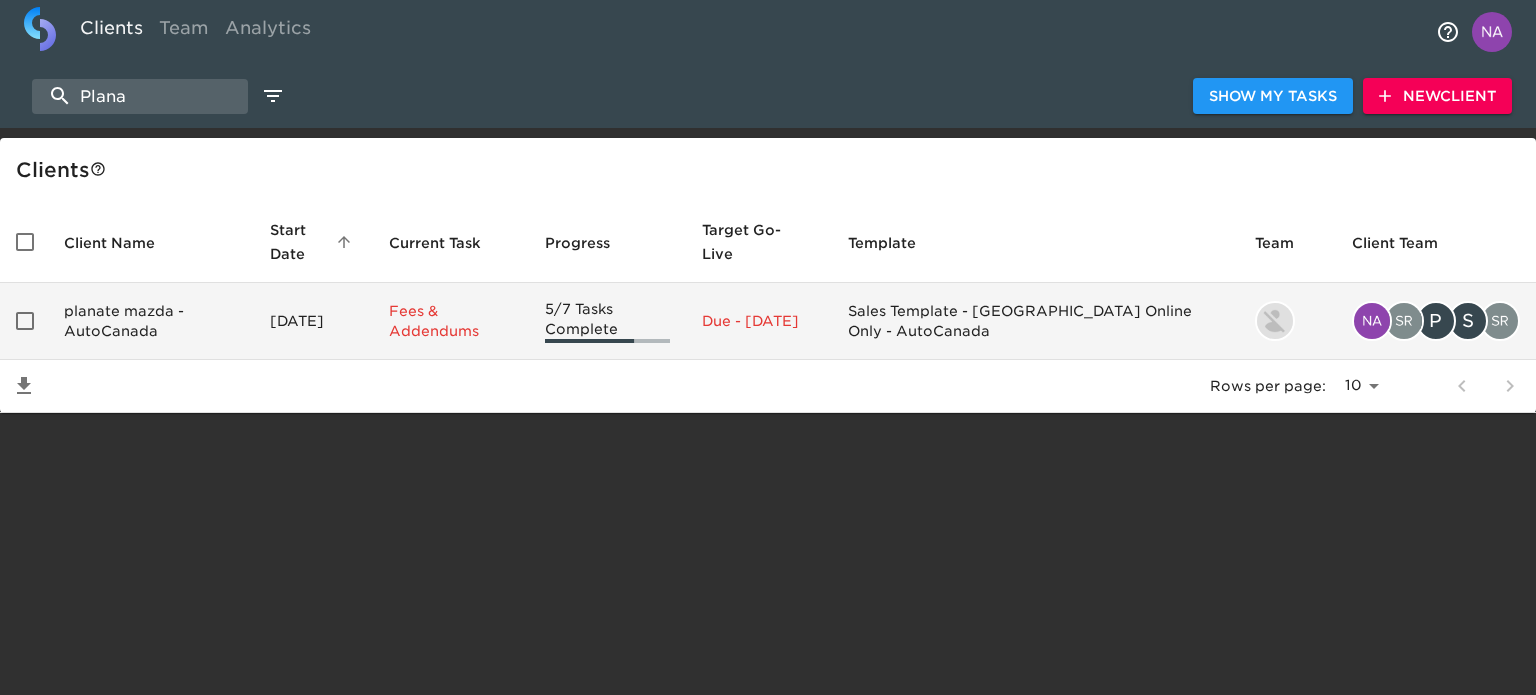 type on "Plana" 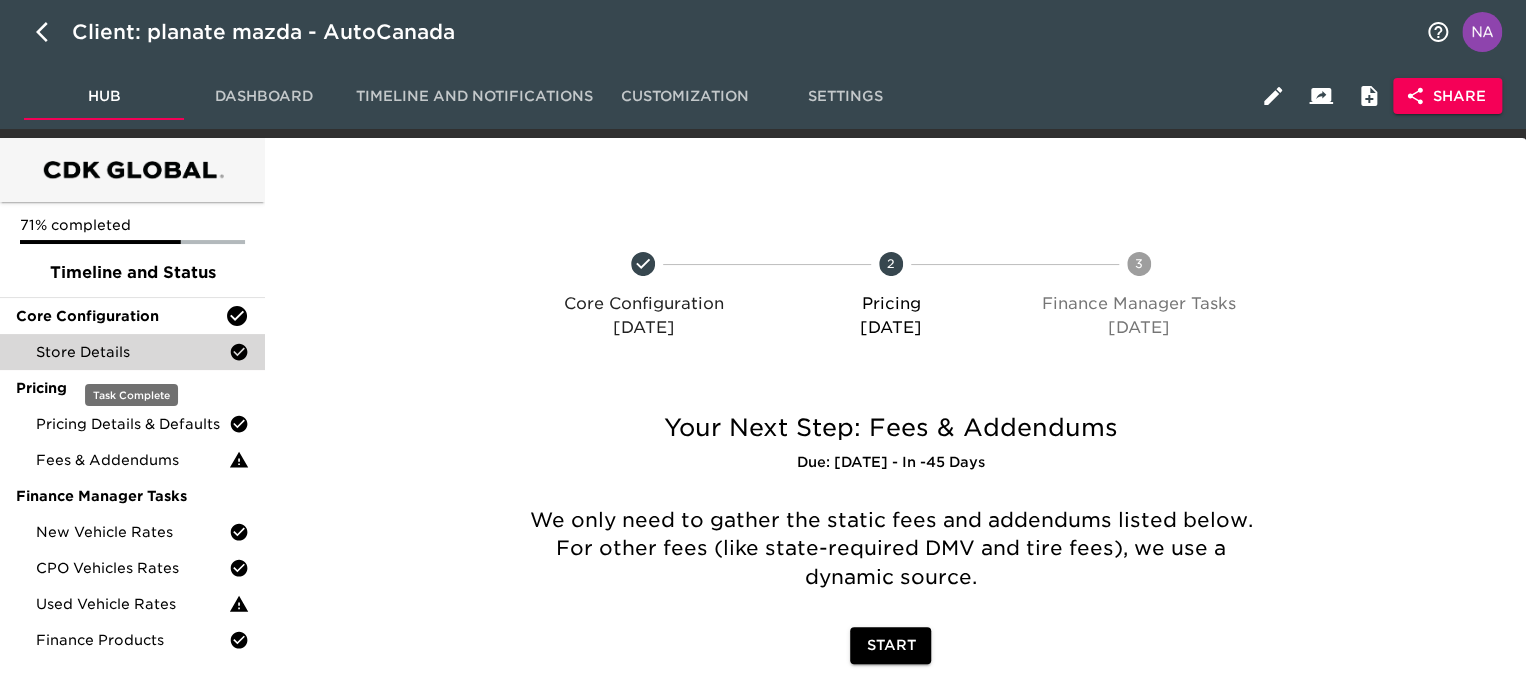 click on "Store Details" at bounding box center (132, 352) 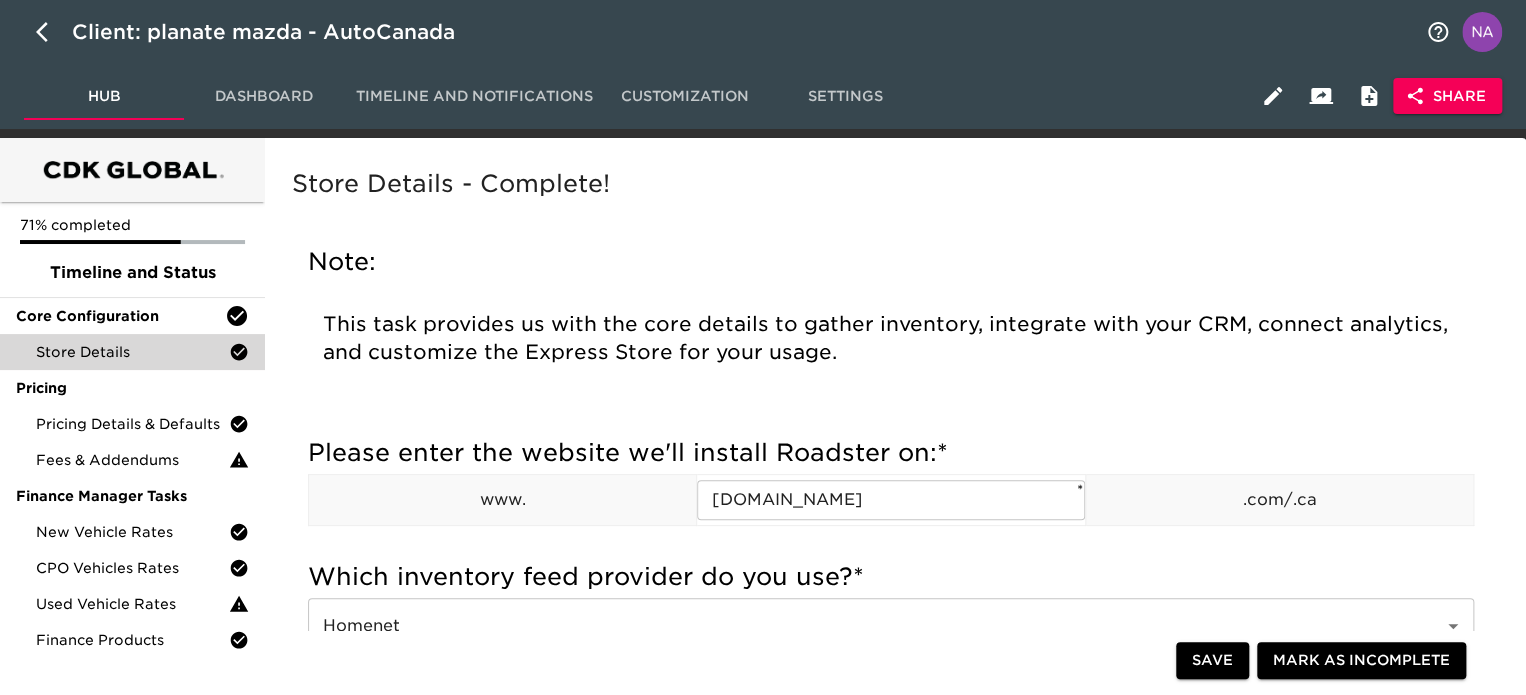 click on "Share" at bounding box center (1447, 96) 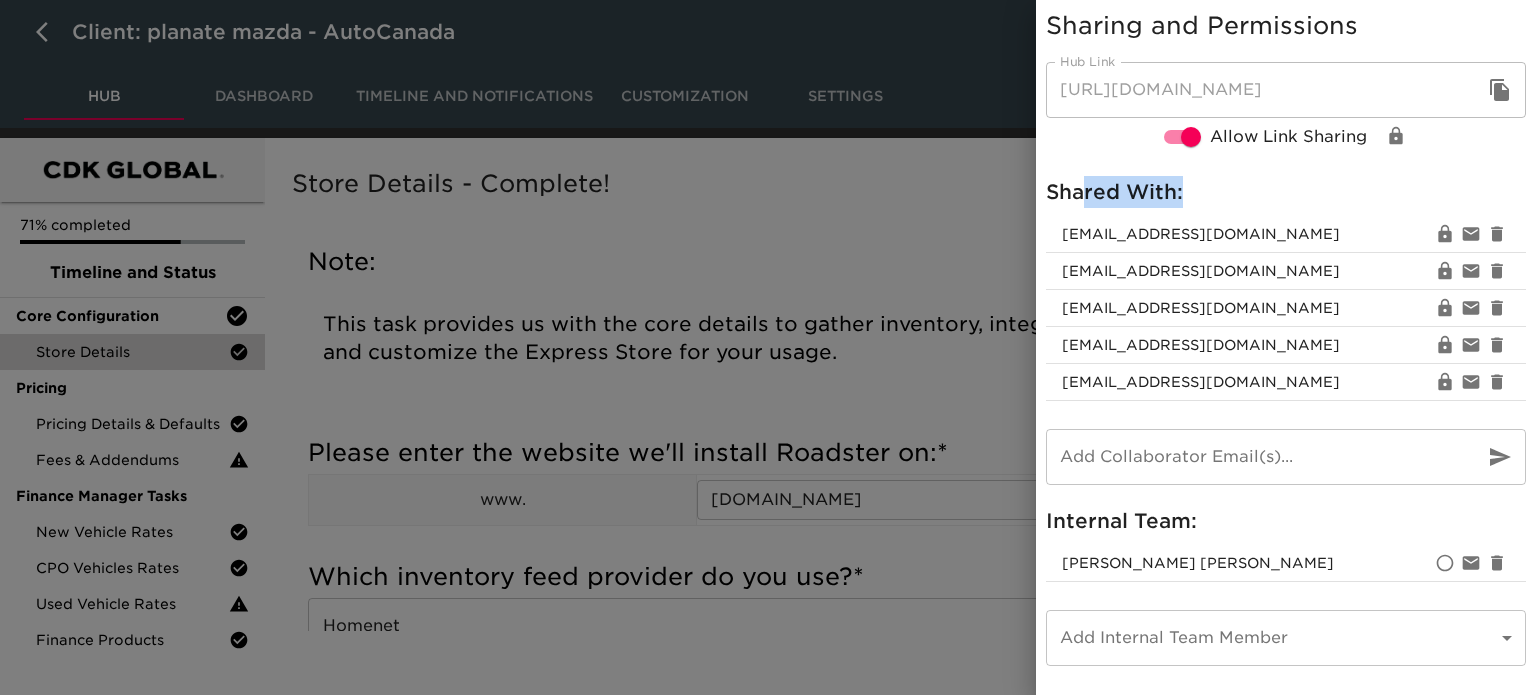 drag, startPoint x: 1083, startPoint y: 192, endPoint x: 1190, endPoint y: 184, distance: 107.298645 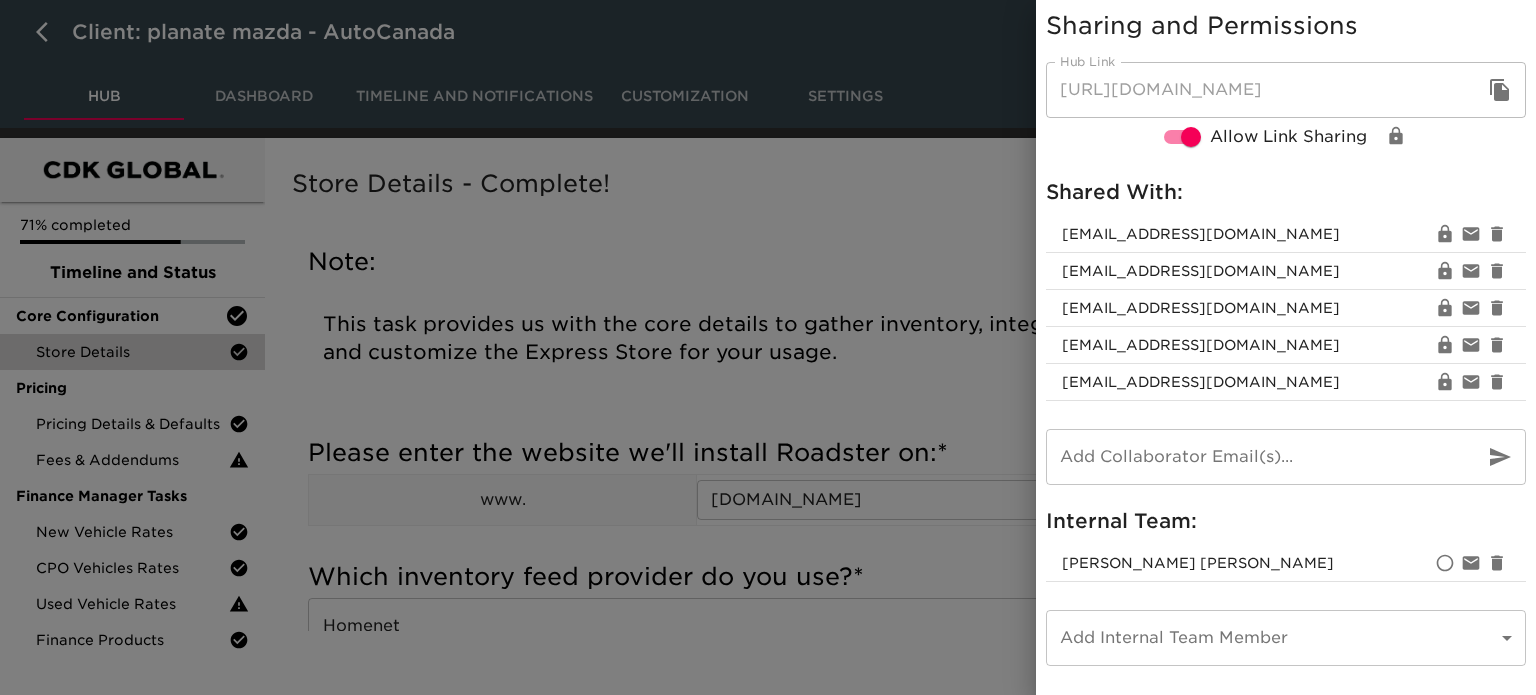 click at bounding box center (768, 347) 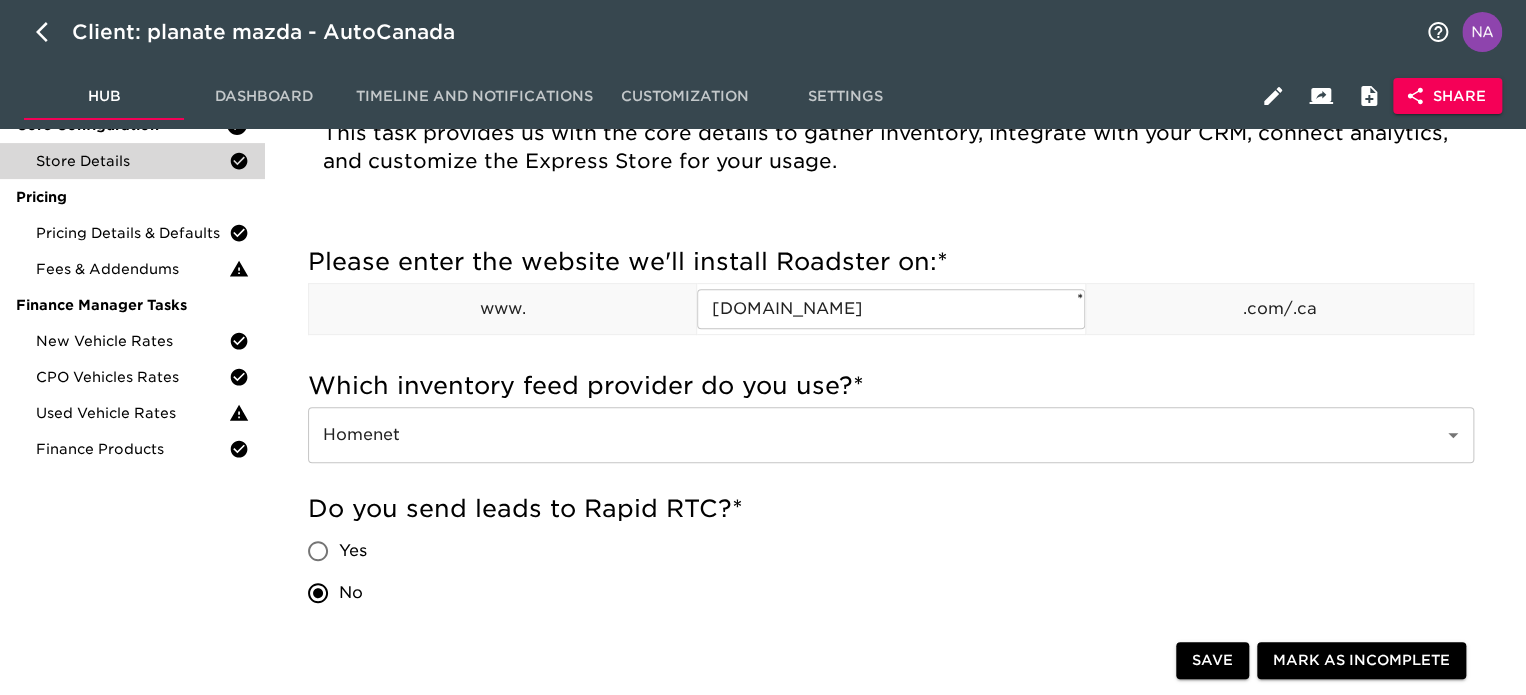 scroll, scrollTop: 200, scrollLeft: 0, axis: vertical 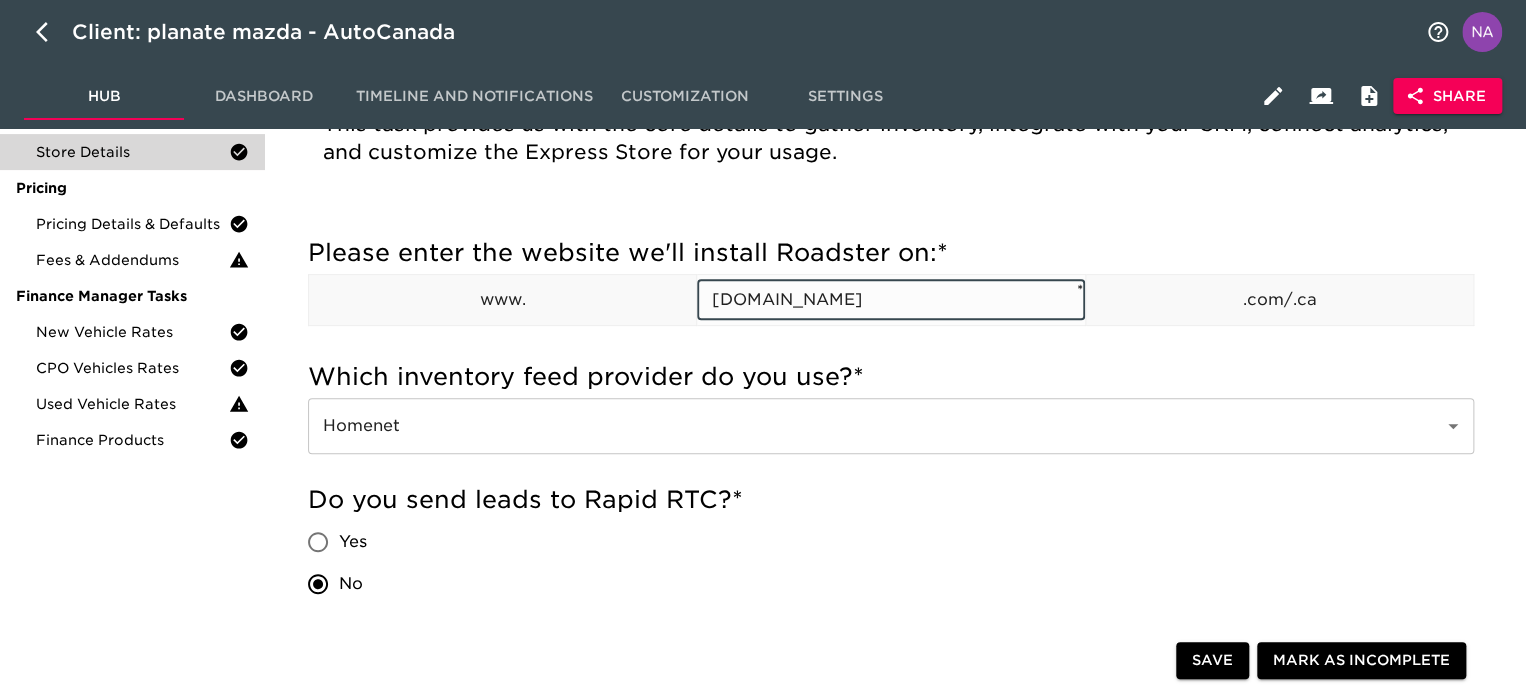 click on "planetemazda.com" at bounding box center (890, 300) 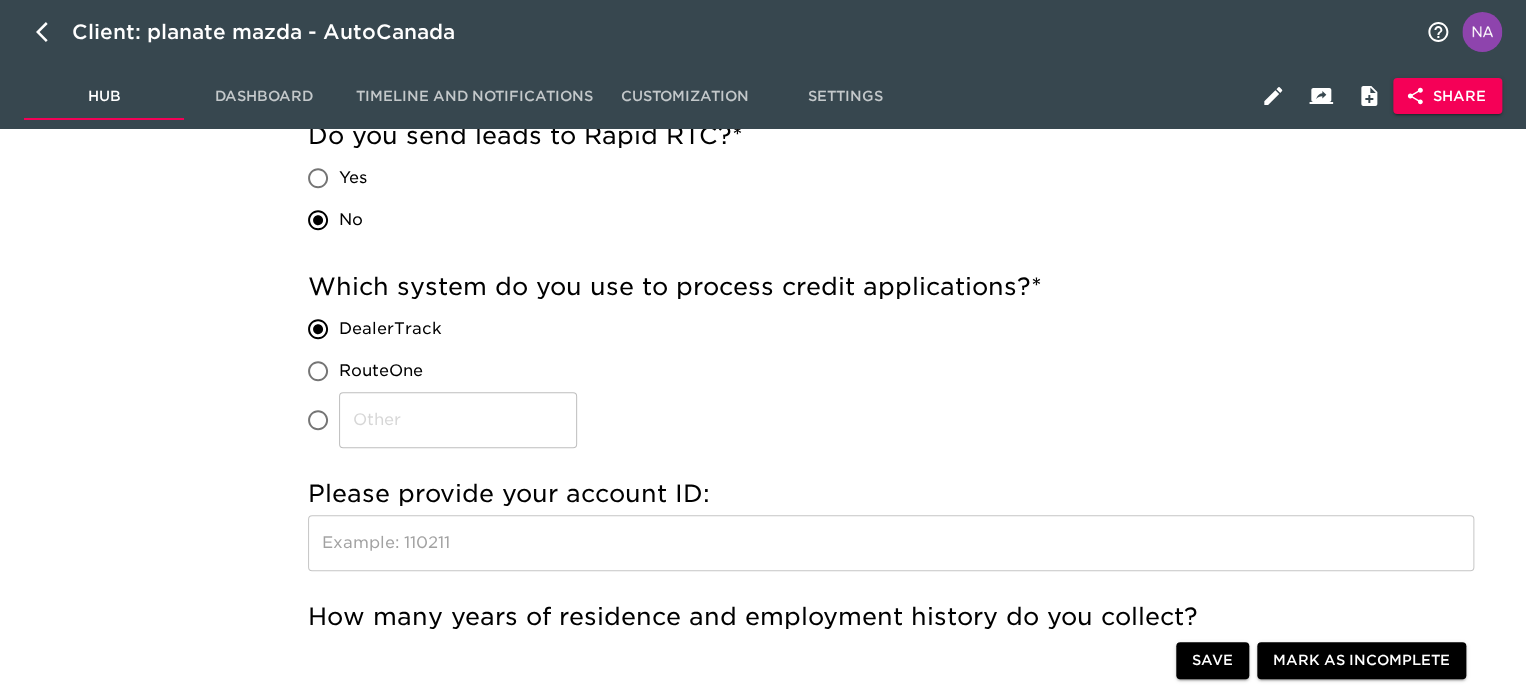 scroll, scrollTop: 600, scrollLeft: 0, axis: vertical 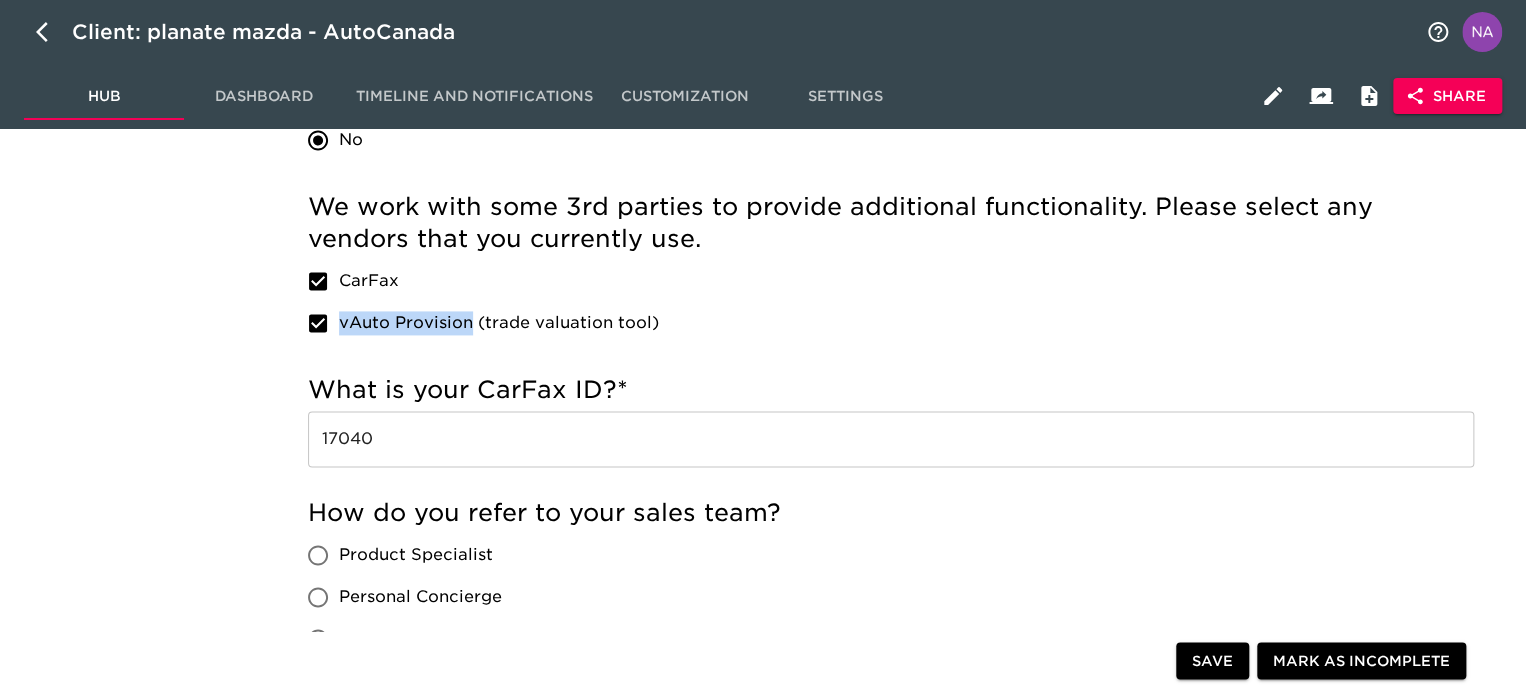drag, startPoint x: 340, startPoint y: 327, endPoint x: 474, endPoint y: 325, distance: 134.01492 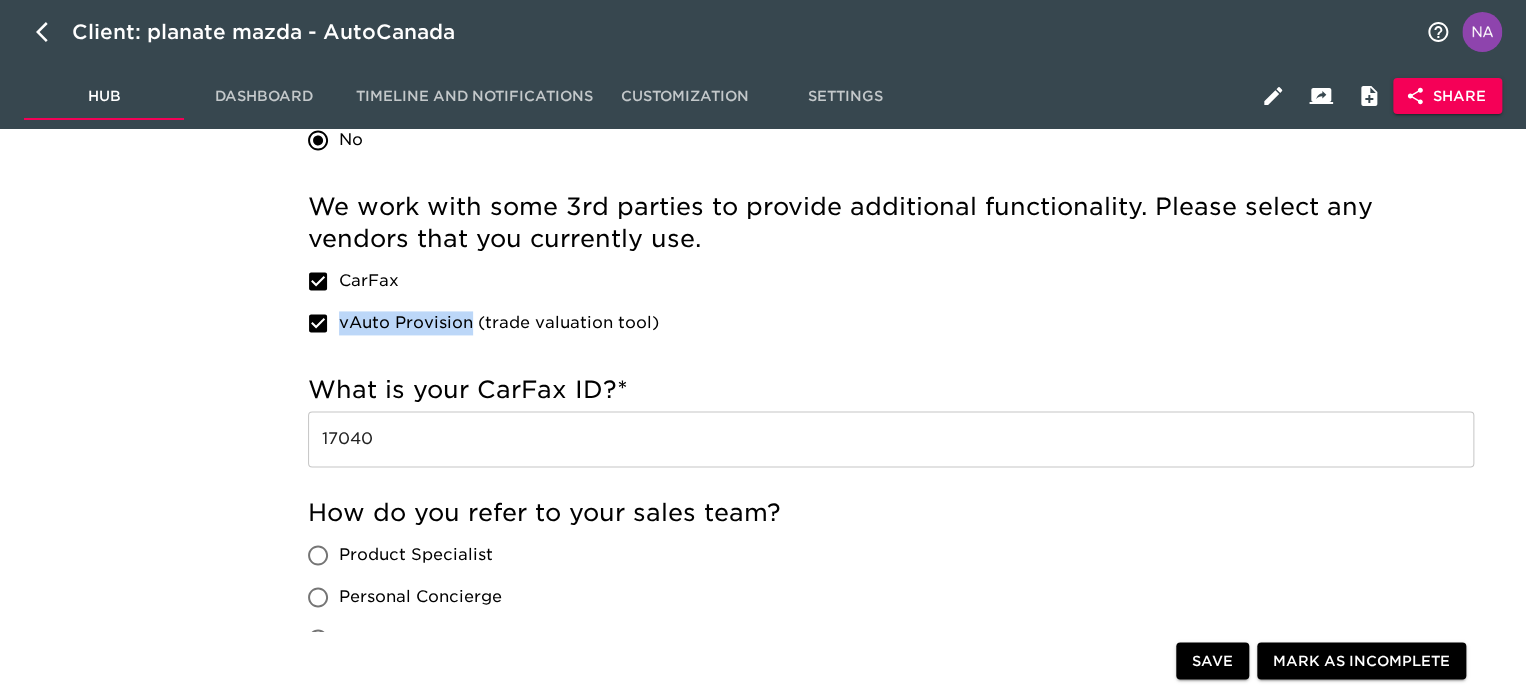 copy on "vAuto Provision" 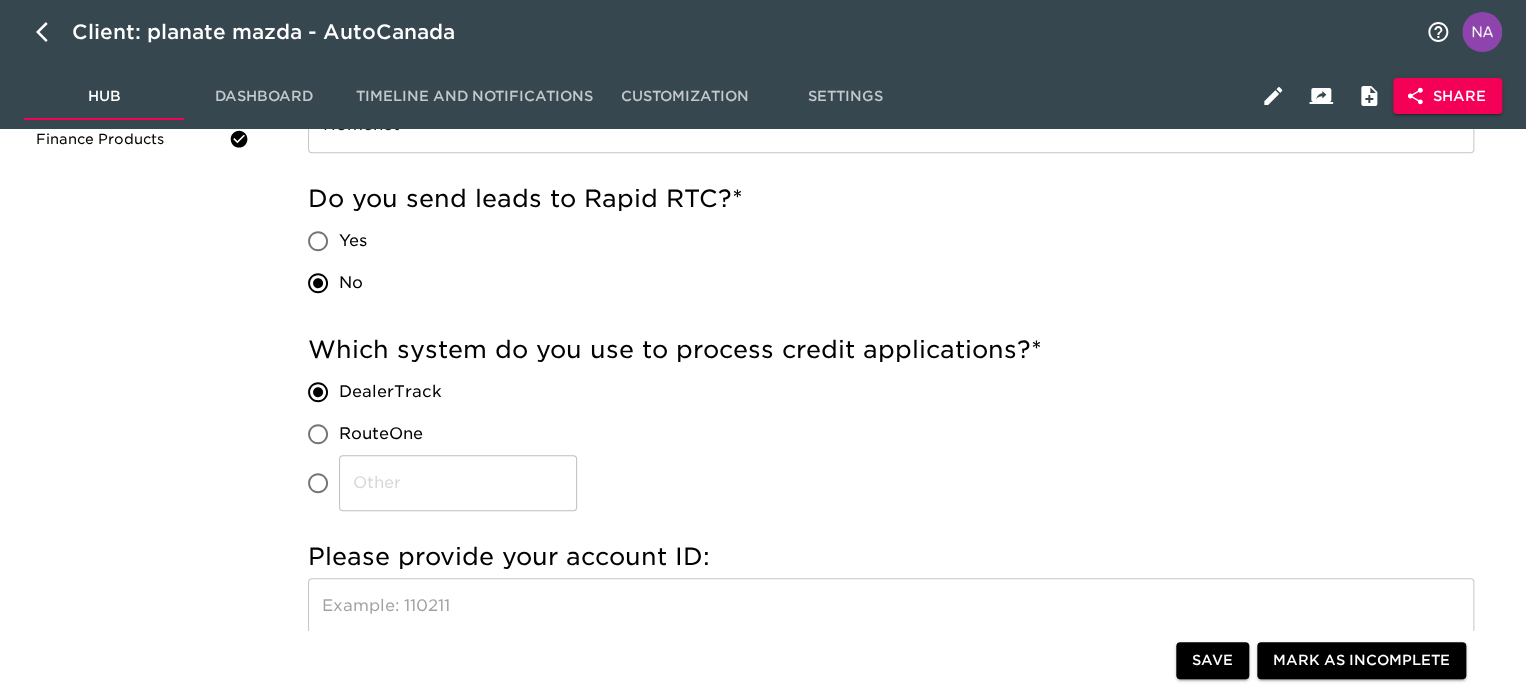 scroll, scrollTop: 2014, scrollLeft: 0, axis: vertical 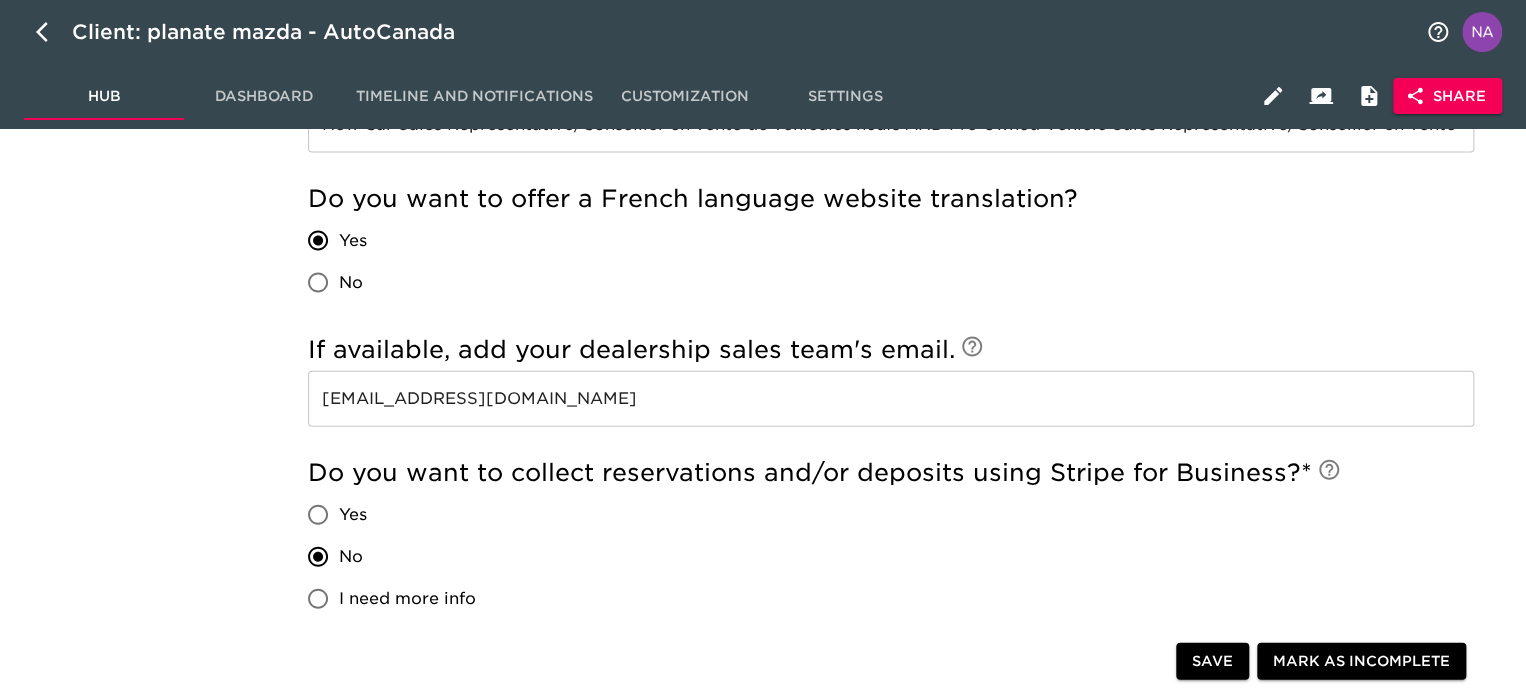 click on "ventes@planetemazda.com" at bounding box center (891, 399) 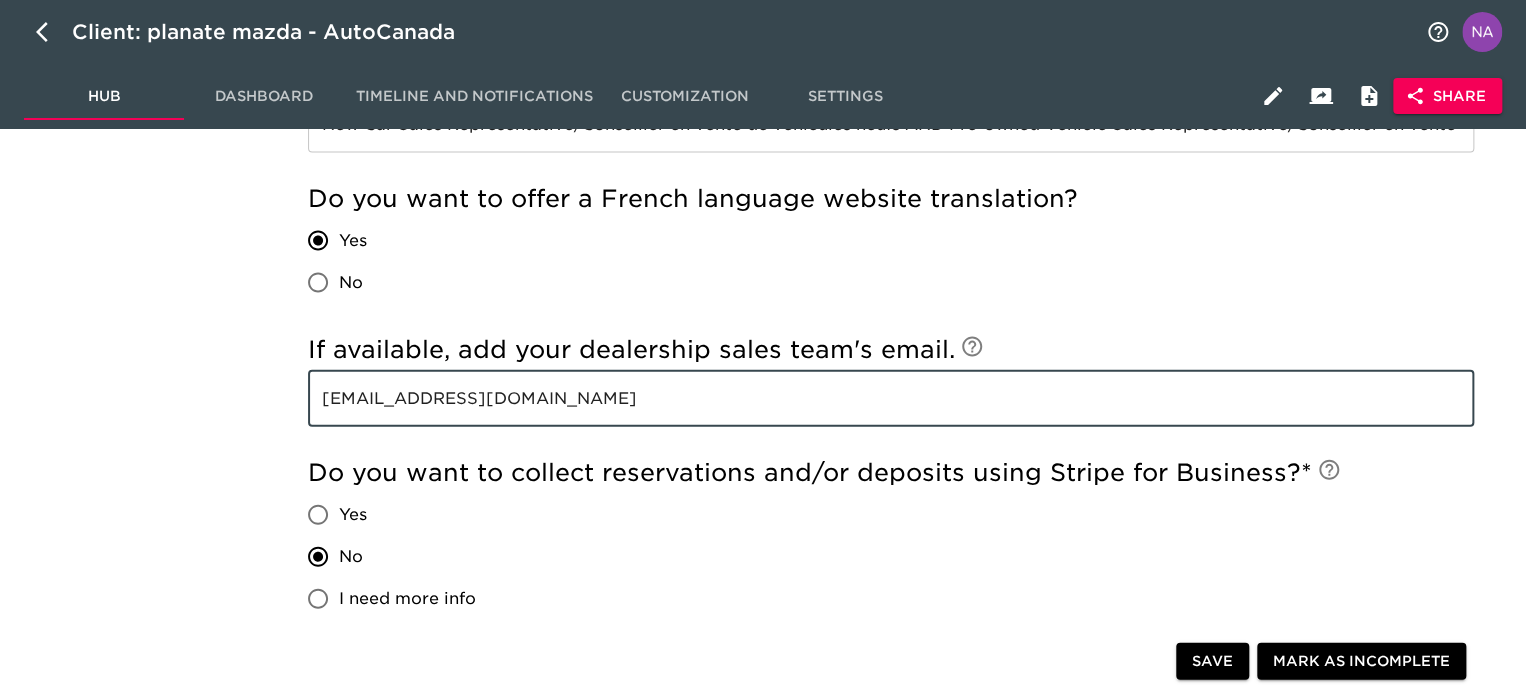 click on "ventes@planetemazda.com" at bounding box center (891, 399) 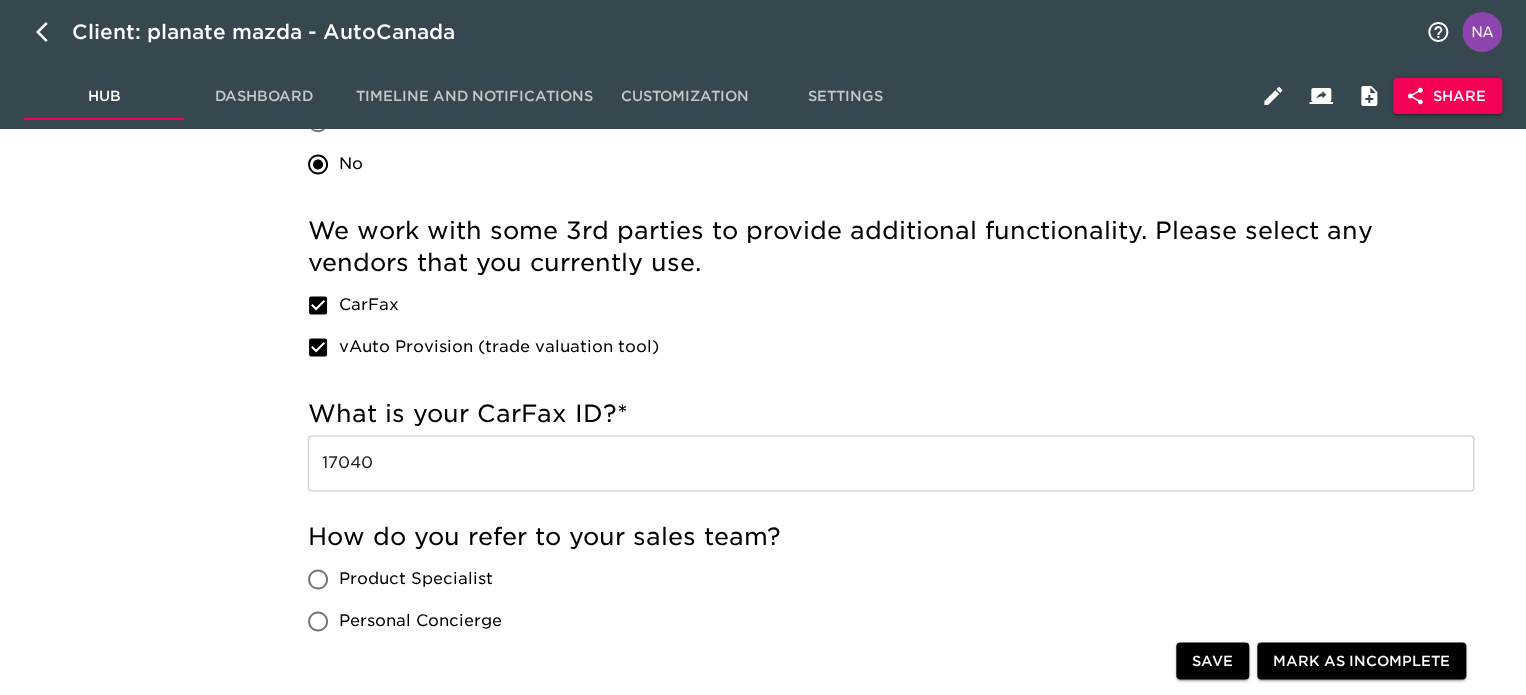 scroll, scrollTop: 1300, scrollLeft: 0, axis: vertical 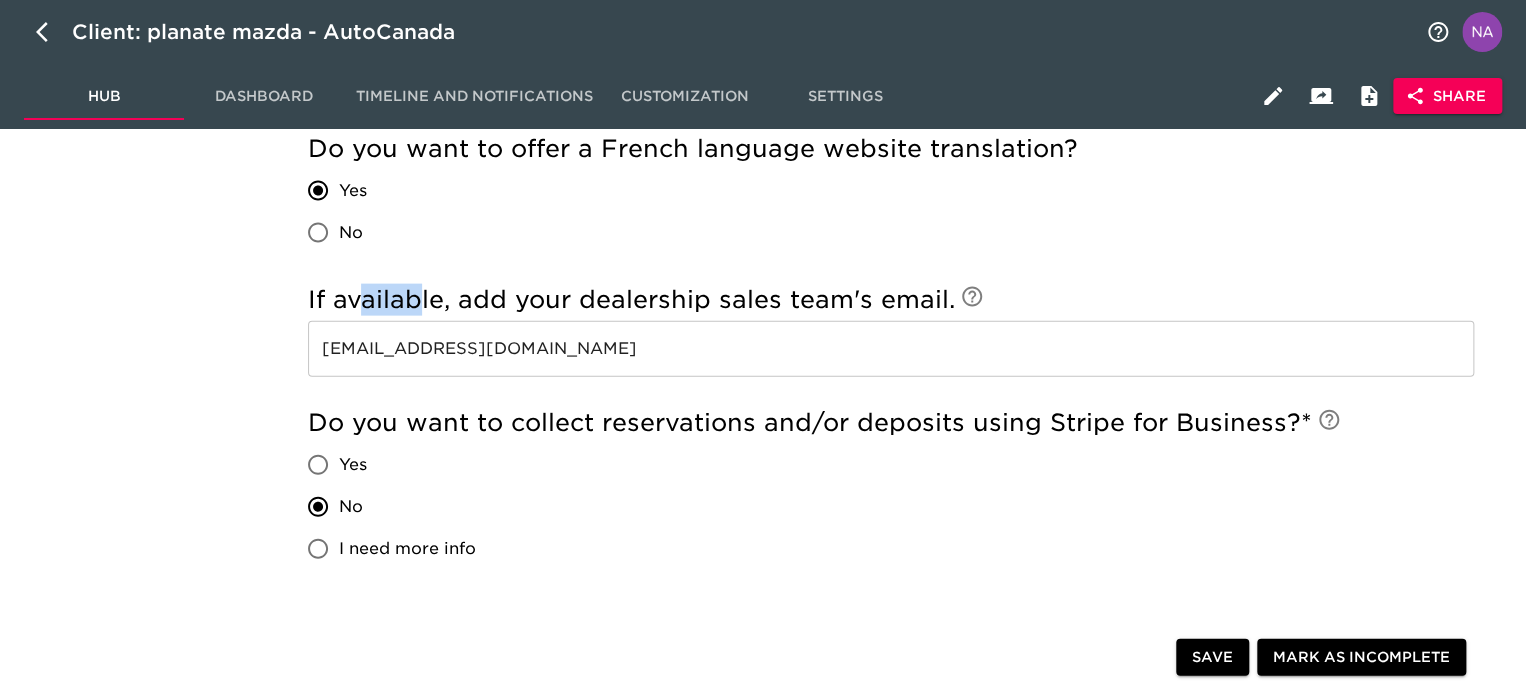 drag, startPoint x: 415, startPoint y: 283, endPoint x: 356, endPoint y: 279, distance: 59.135437 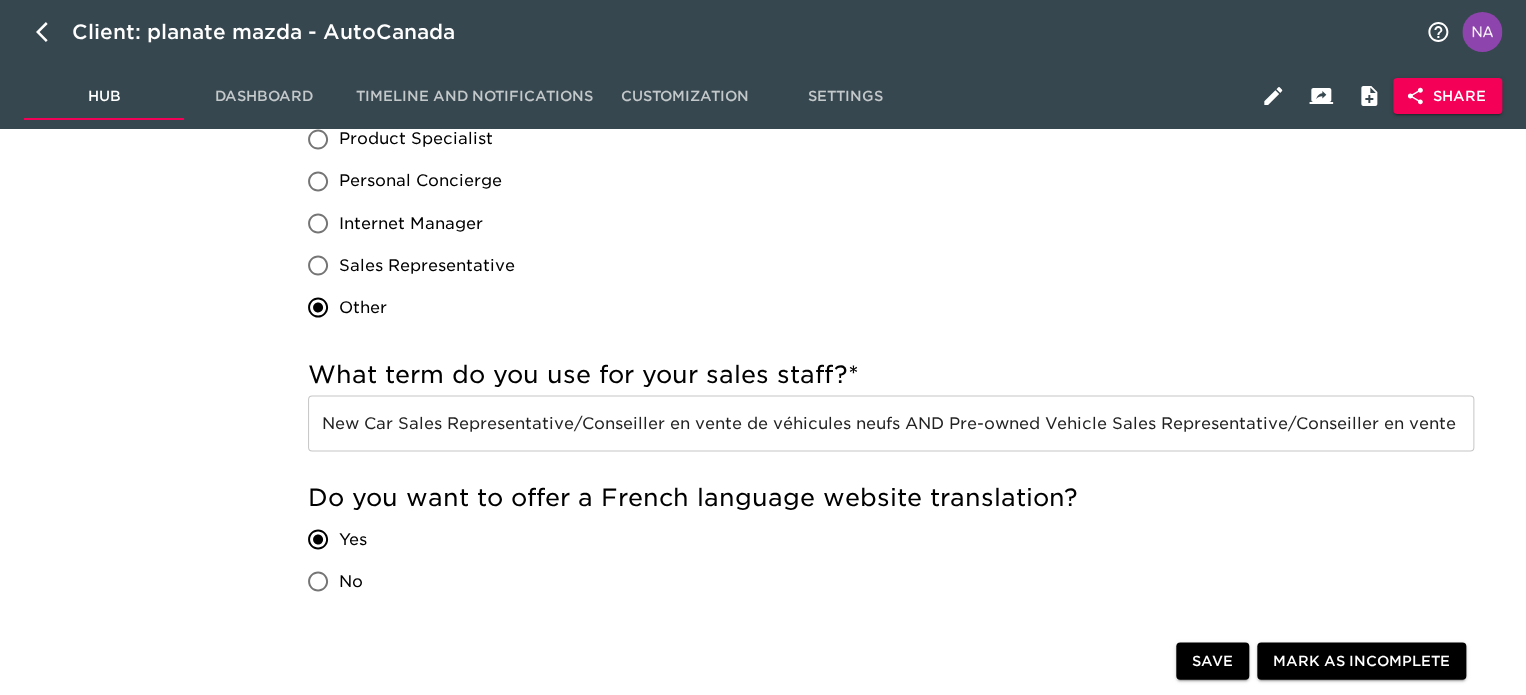 scroll, scrollTop: 1364, scrollLeft: 0, axis: vertical 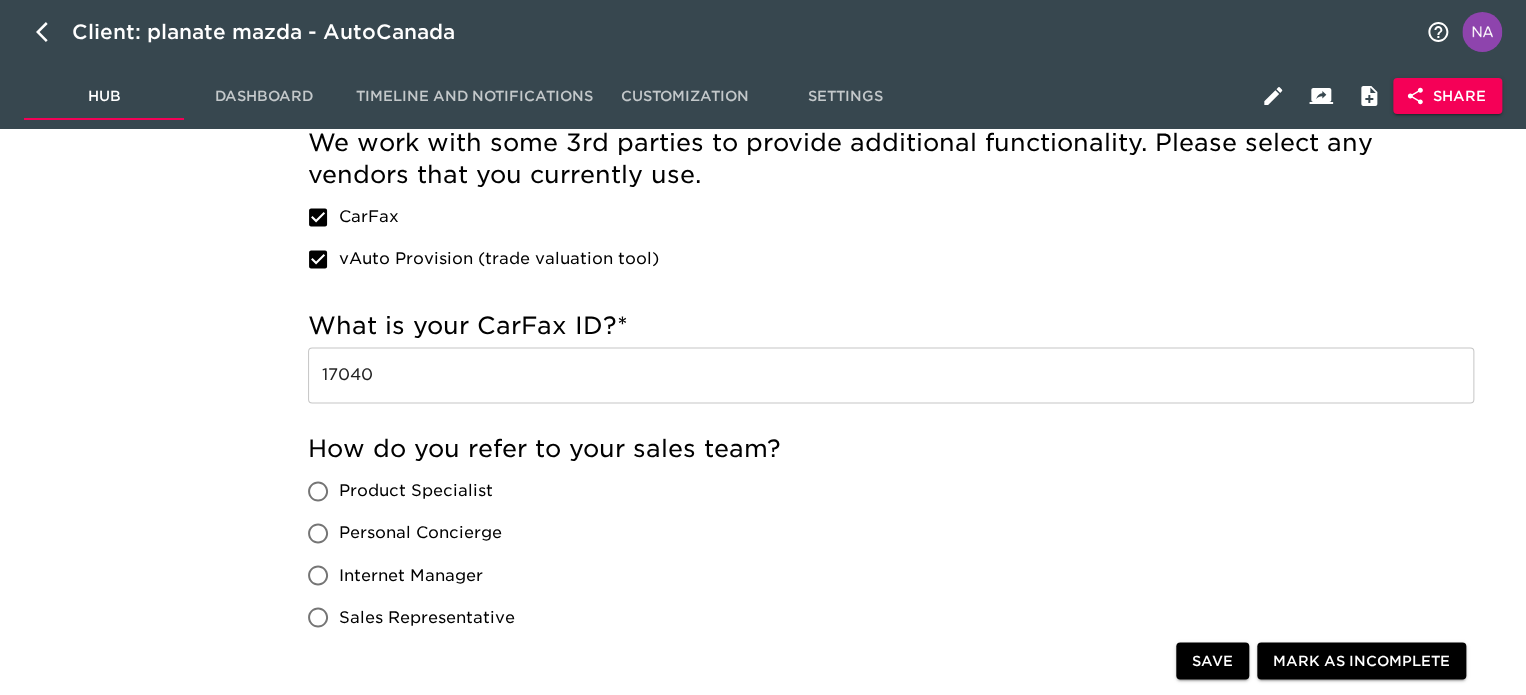 click on "Dashboard" at bounding box center (264, 96) 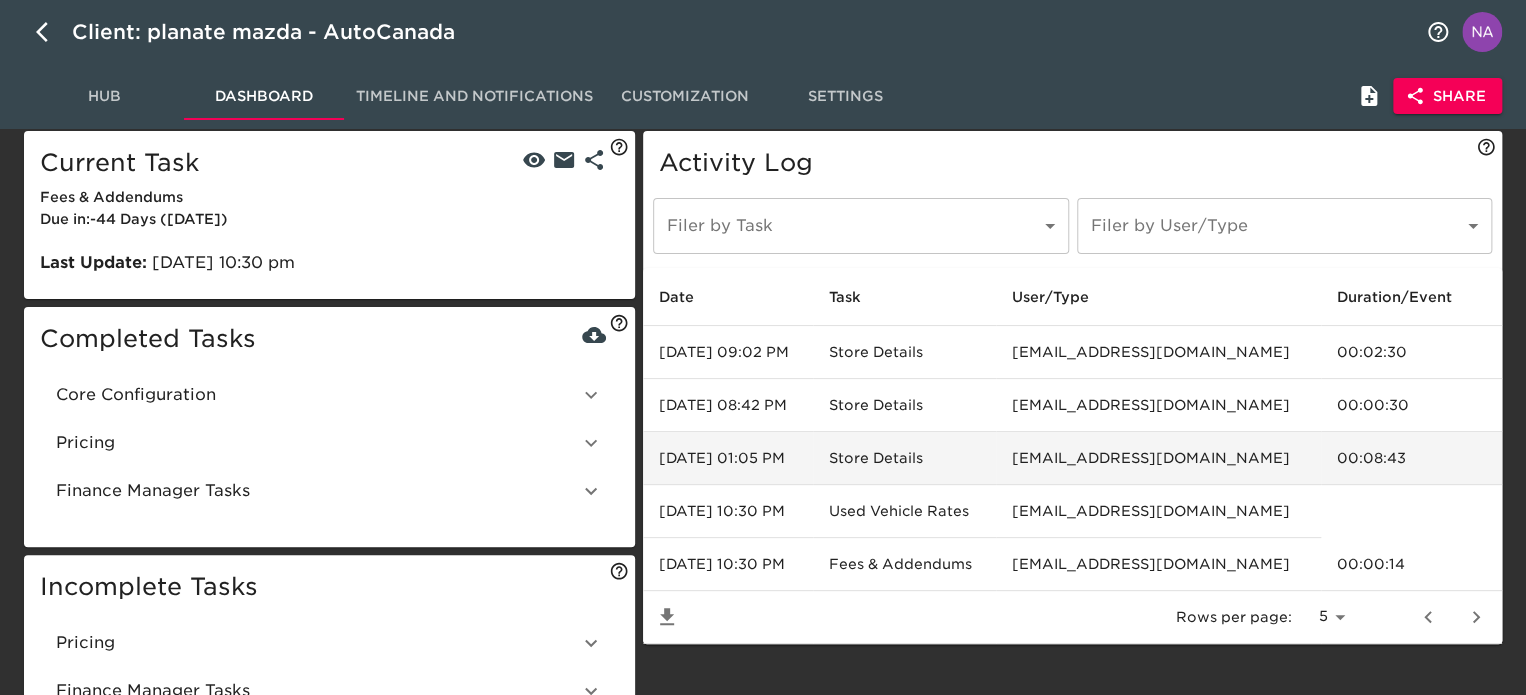 scroll, scrollTop: 0, scrollLeft: 0, axis: both 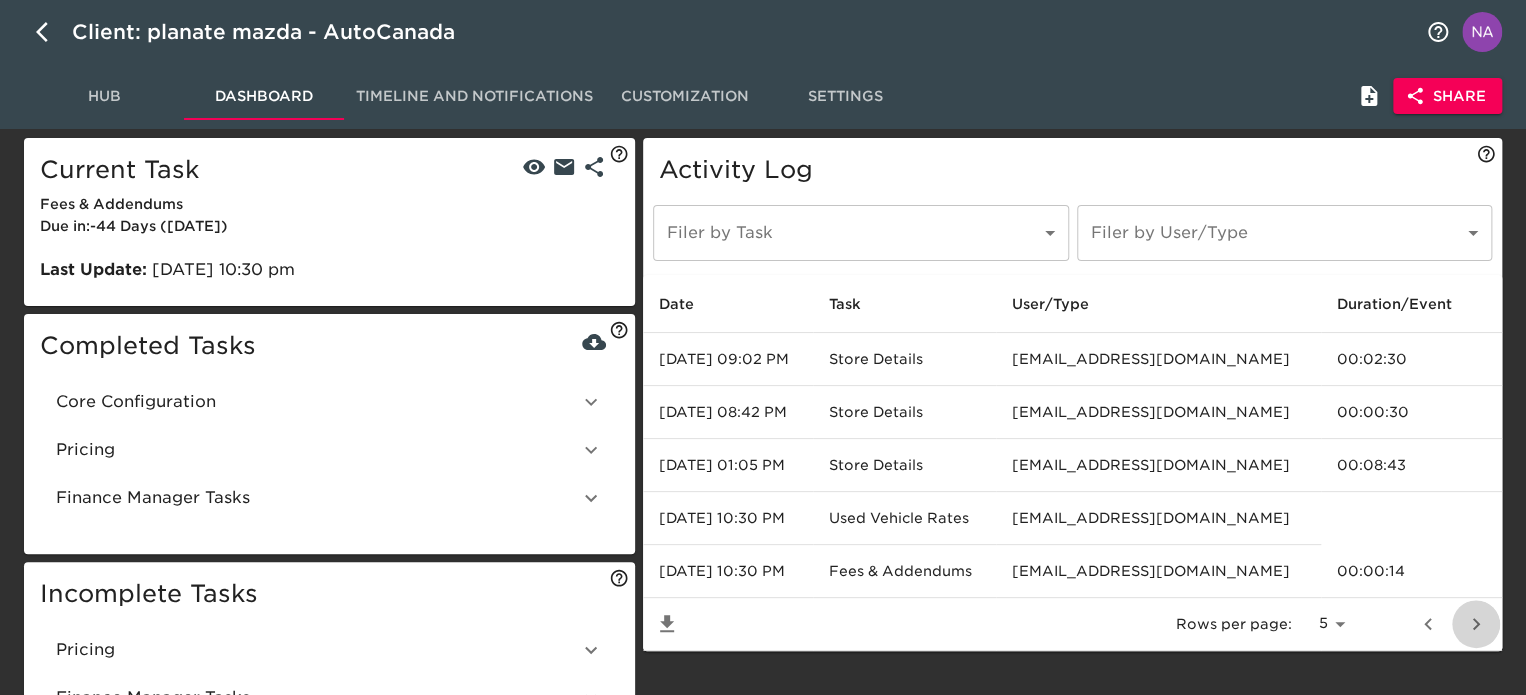 click 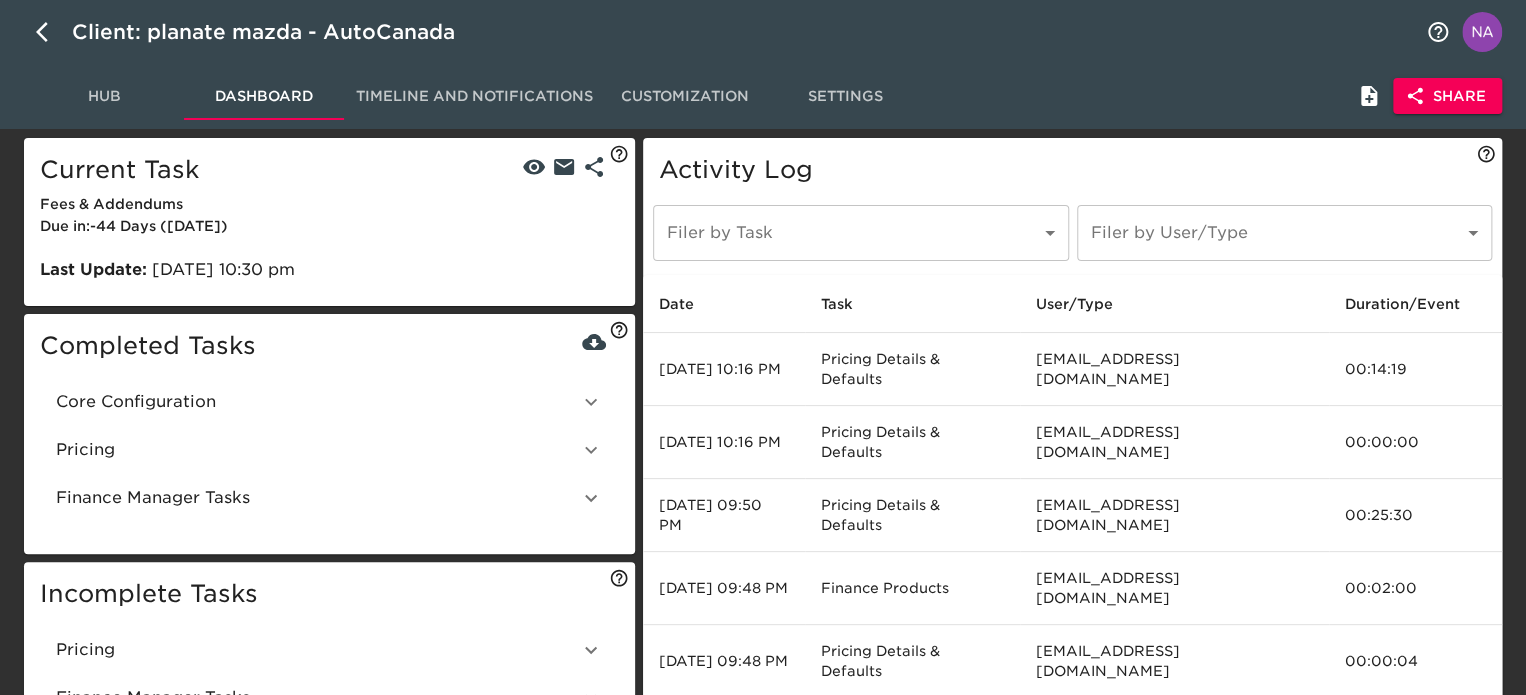 click 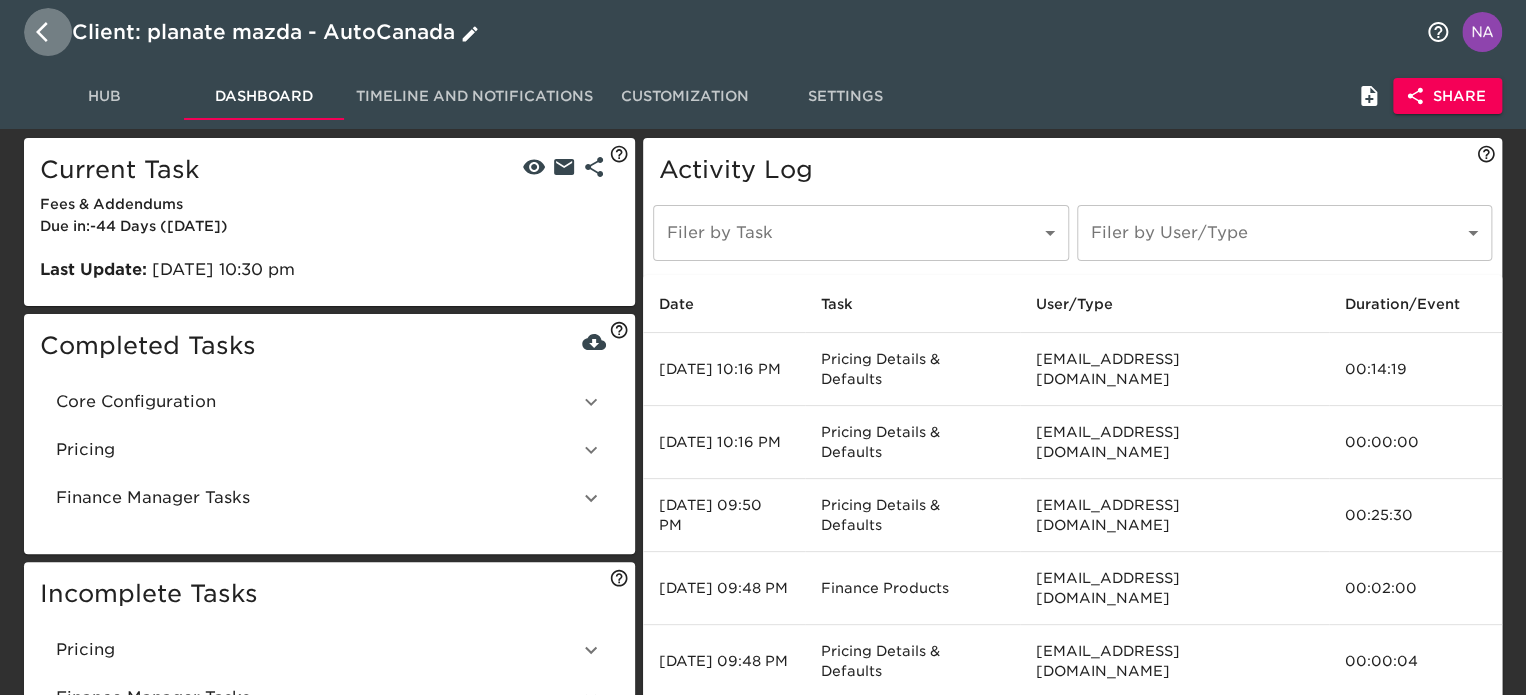 click 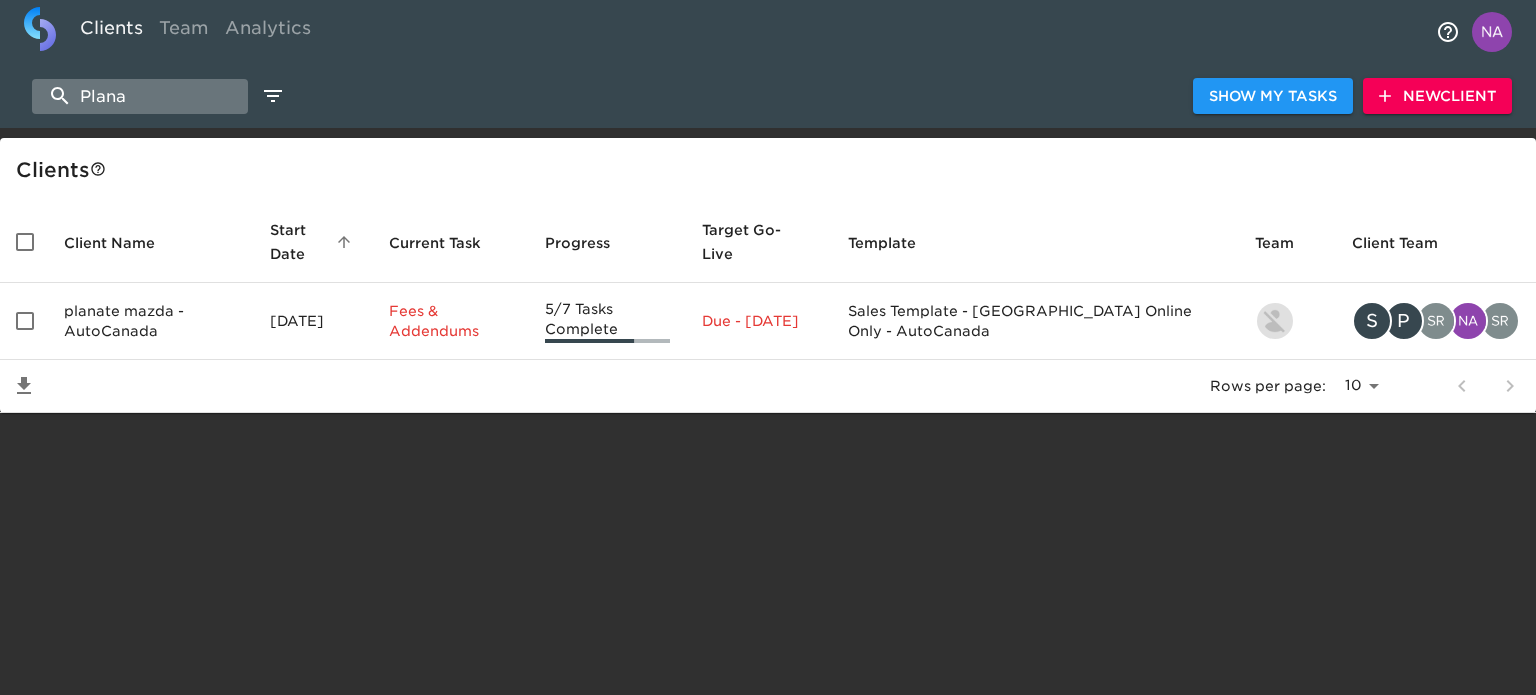click on "Plana" at bounding box center (140, 96) 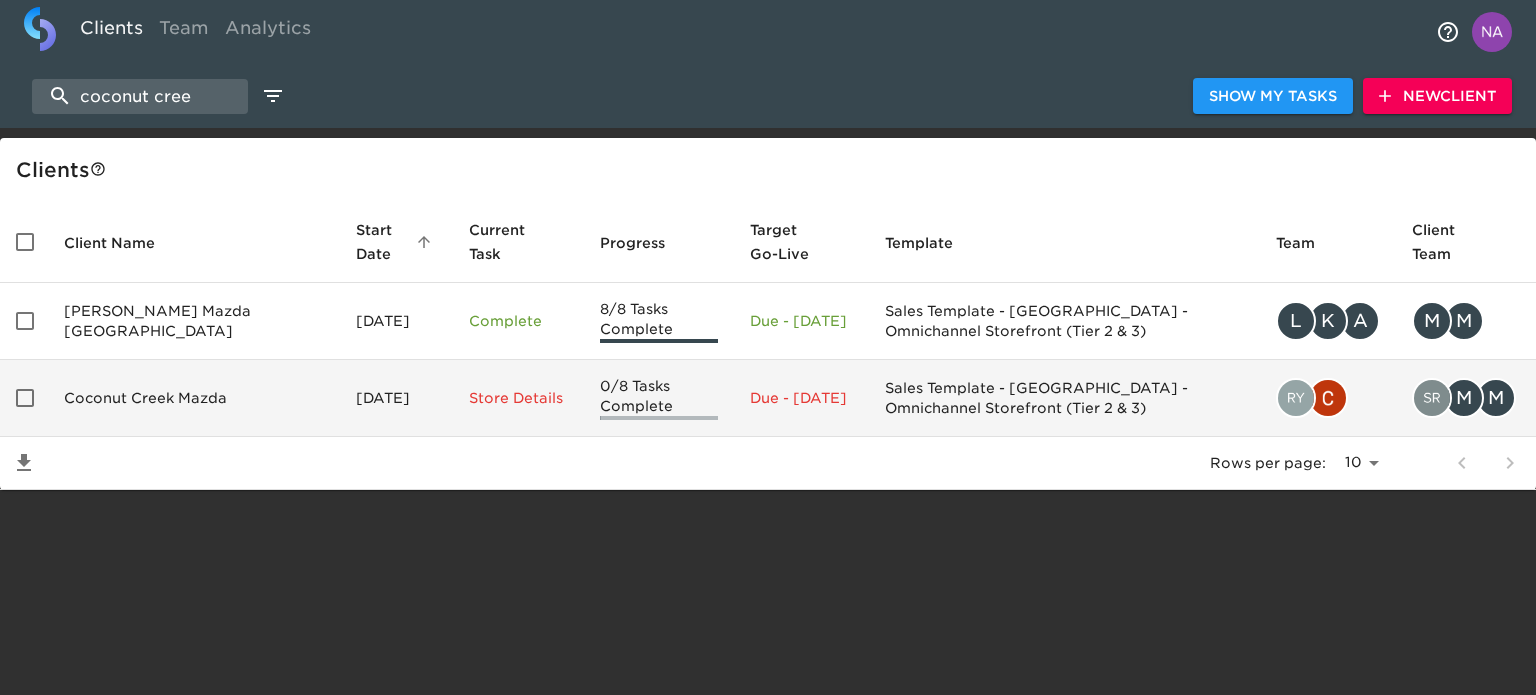 type on "coconut cree" 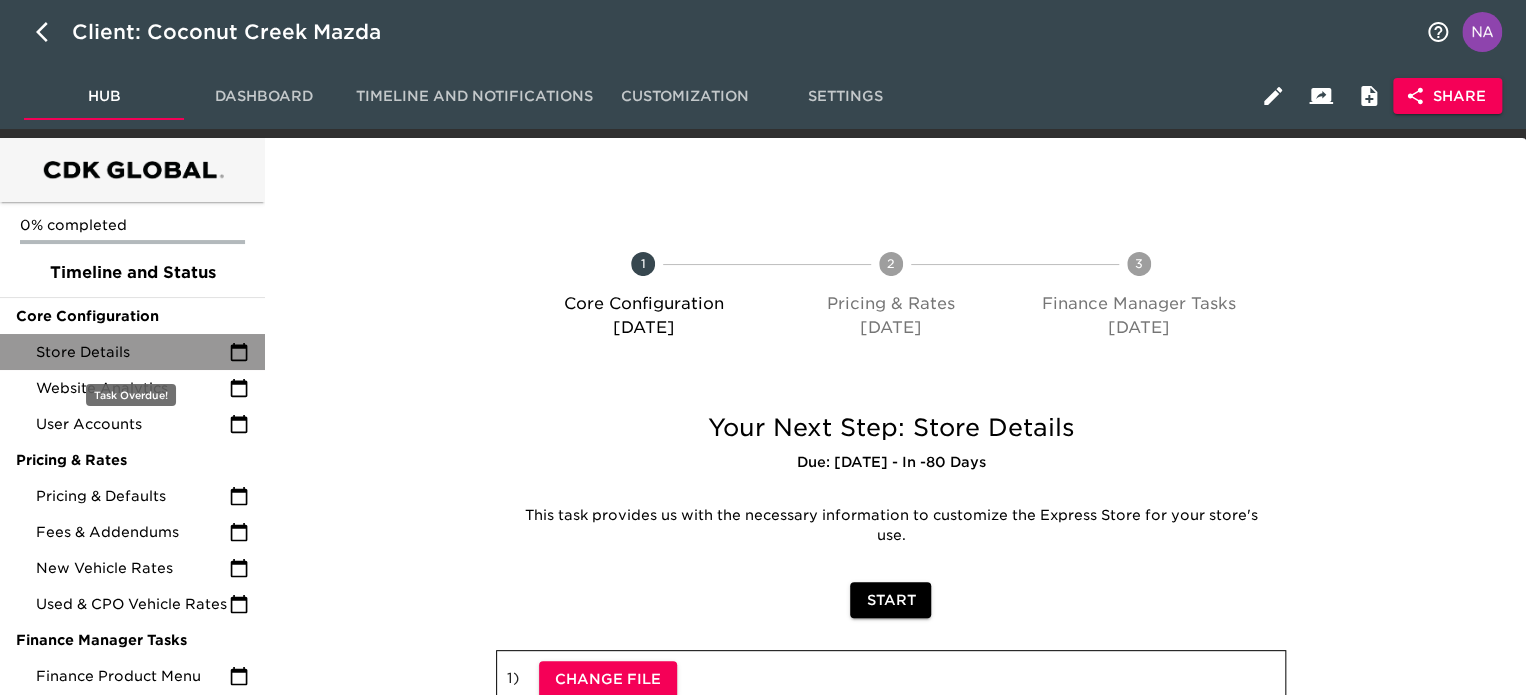 click on "Store Details" at bounding box center (132, 352) 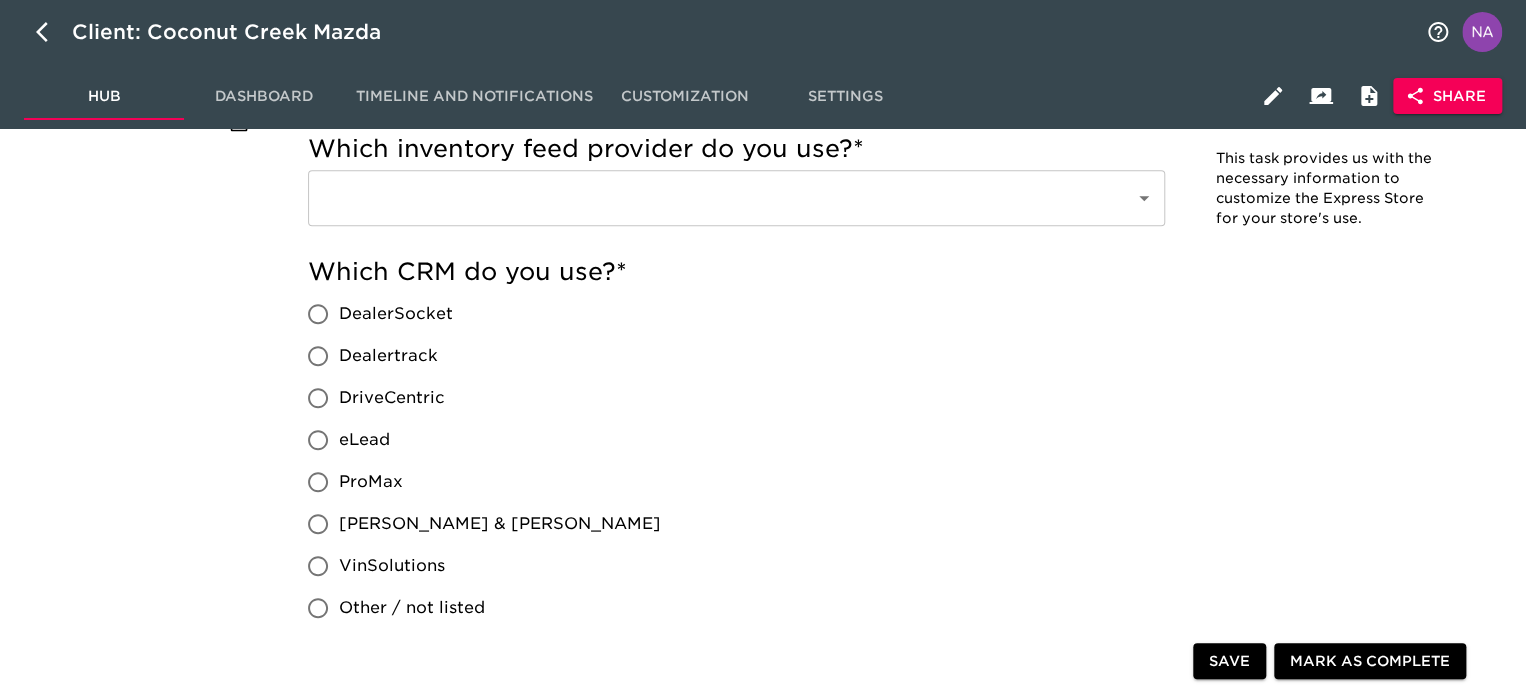 scroll, scrollTop: 300, scrollLeft: 0, axis: vertical 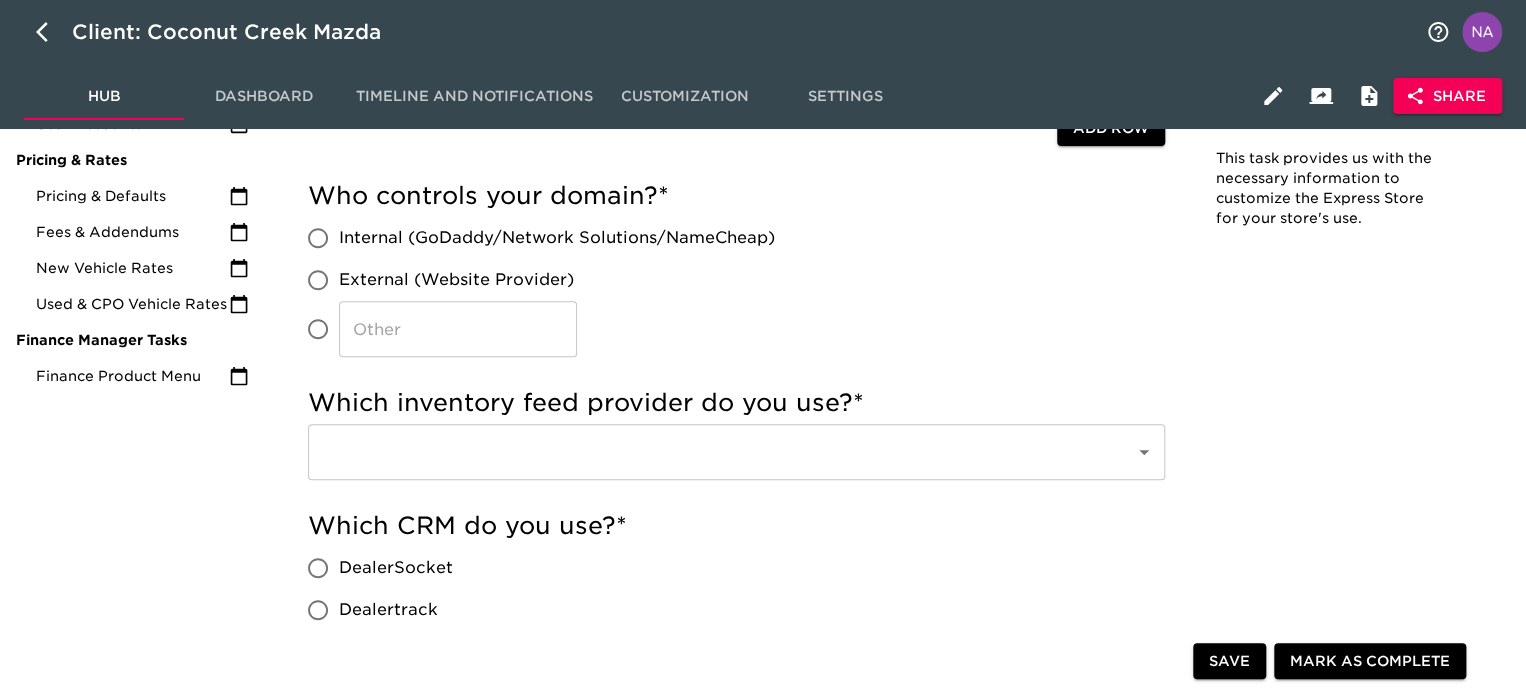 click on "Share" at bounding box center (1447, 96) 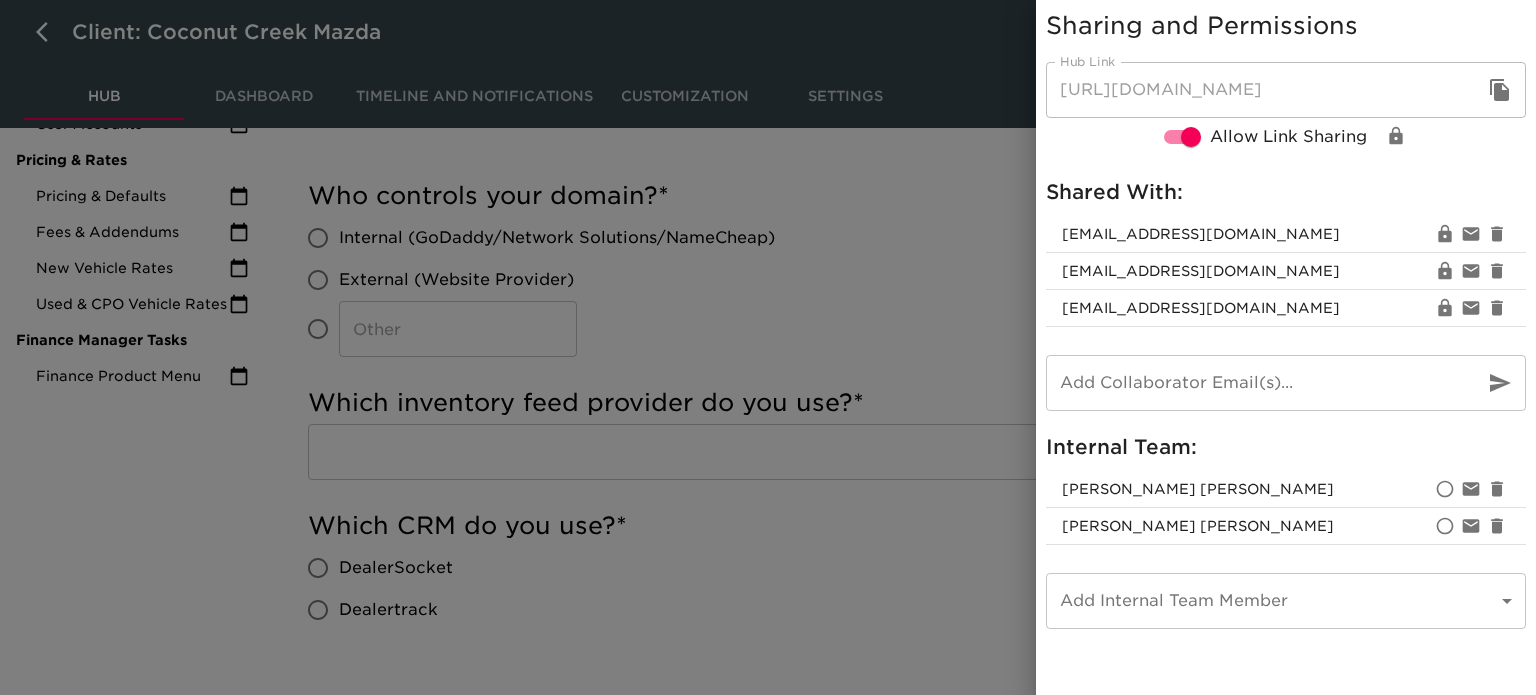 click at bounding box center (768, 347) 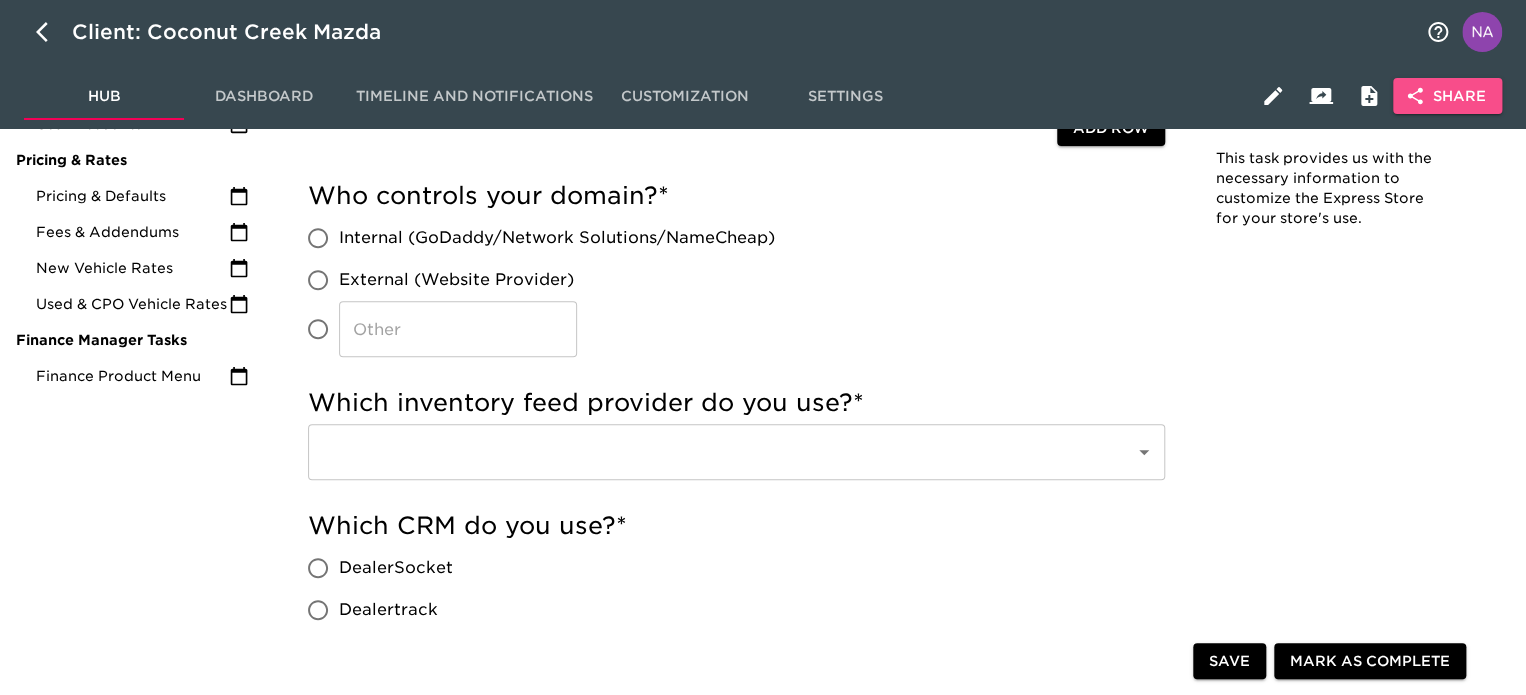 click 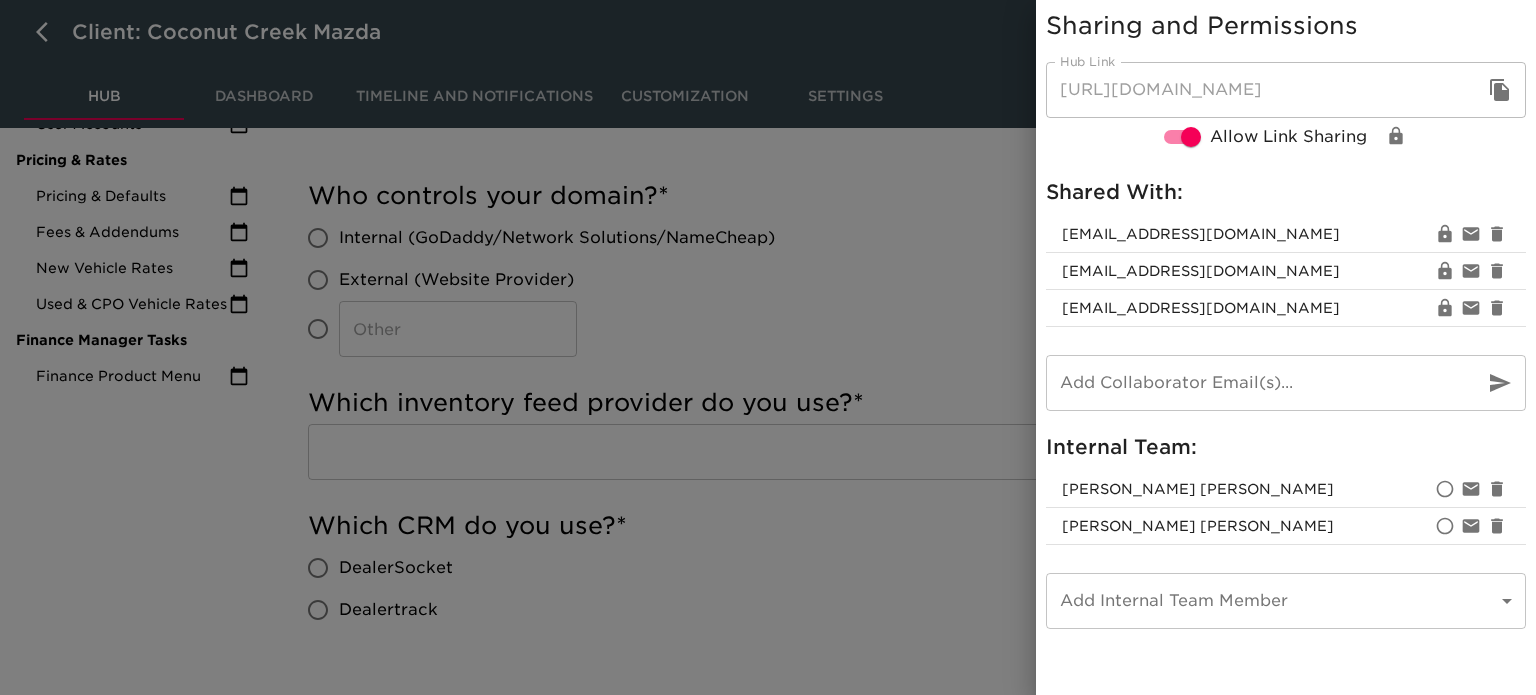 click at bounding box center (768, 347) 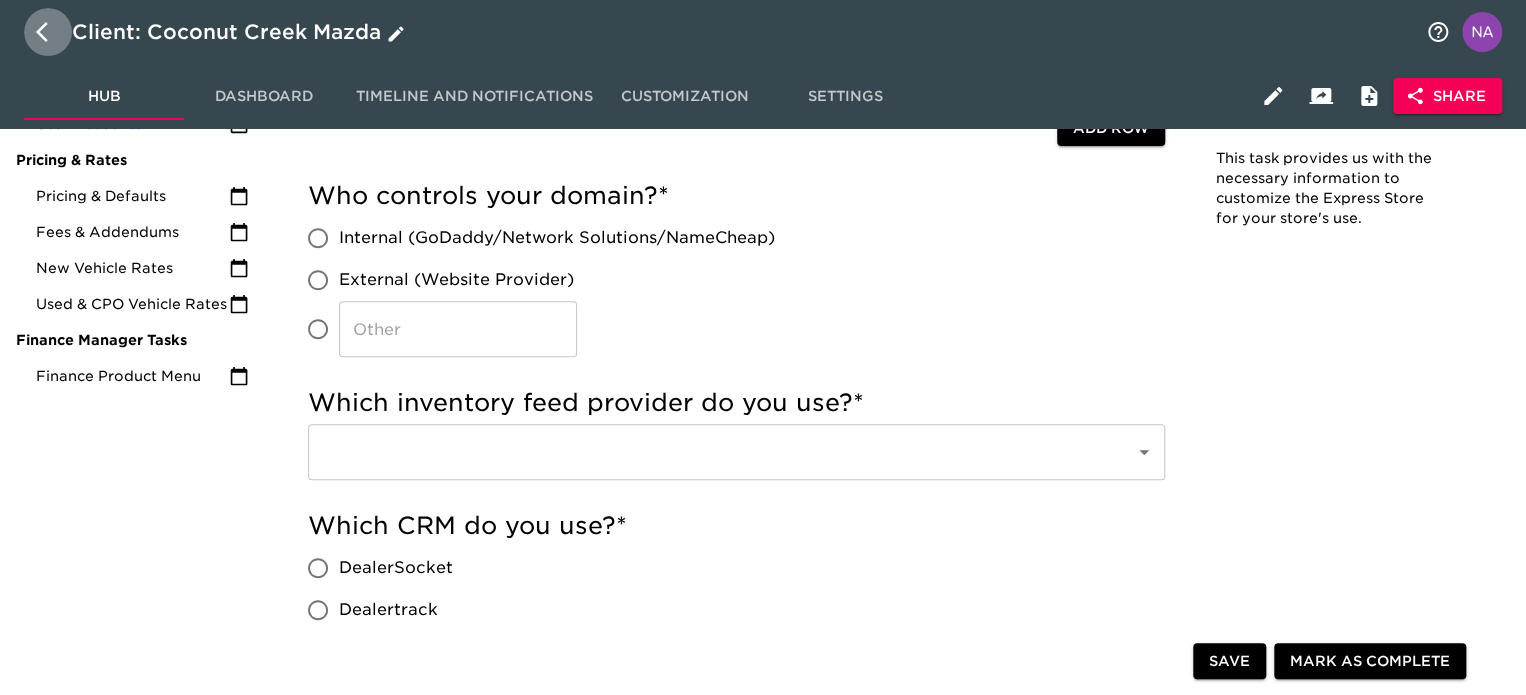 click 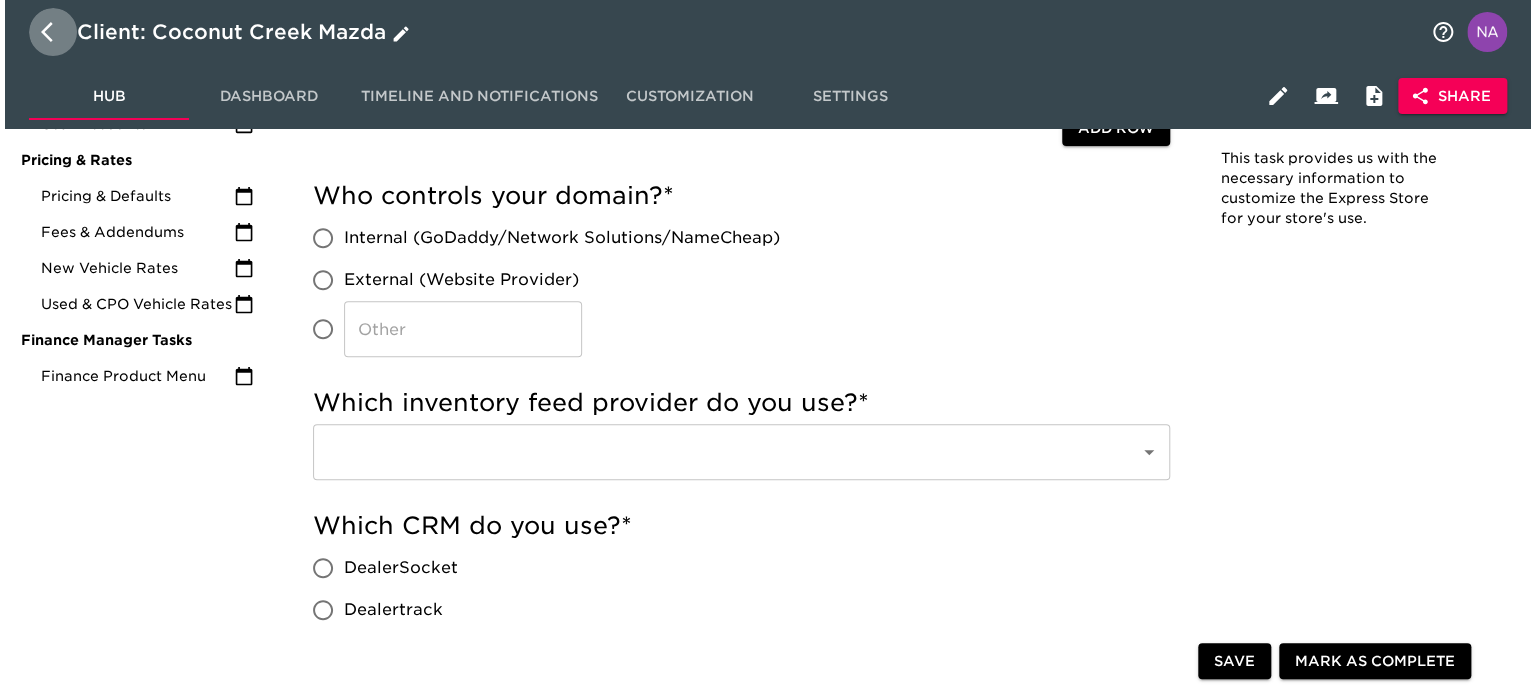 scroll, scrollTop: 0, scrollLeft: 0, axis: both 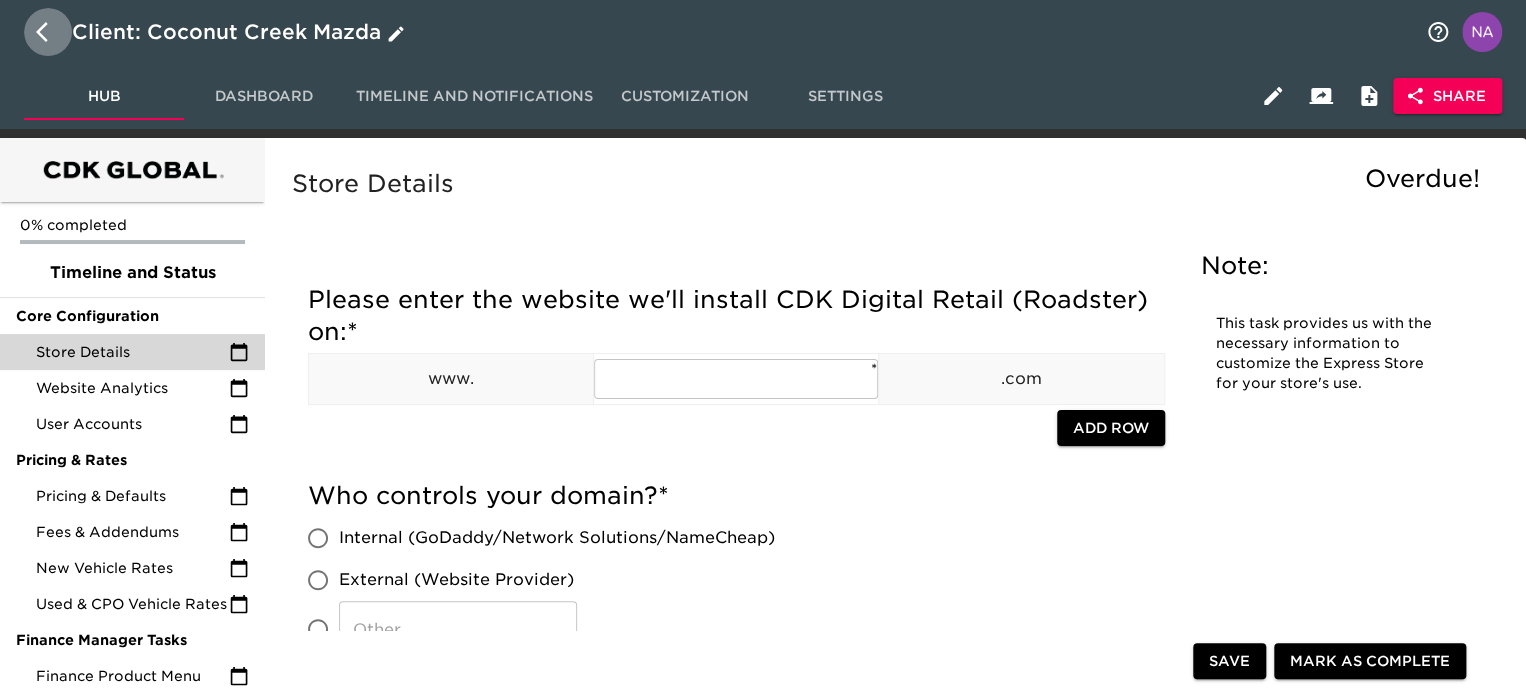 select on "10" 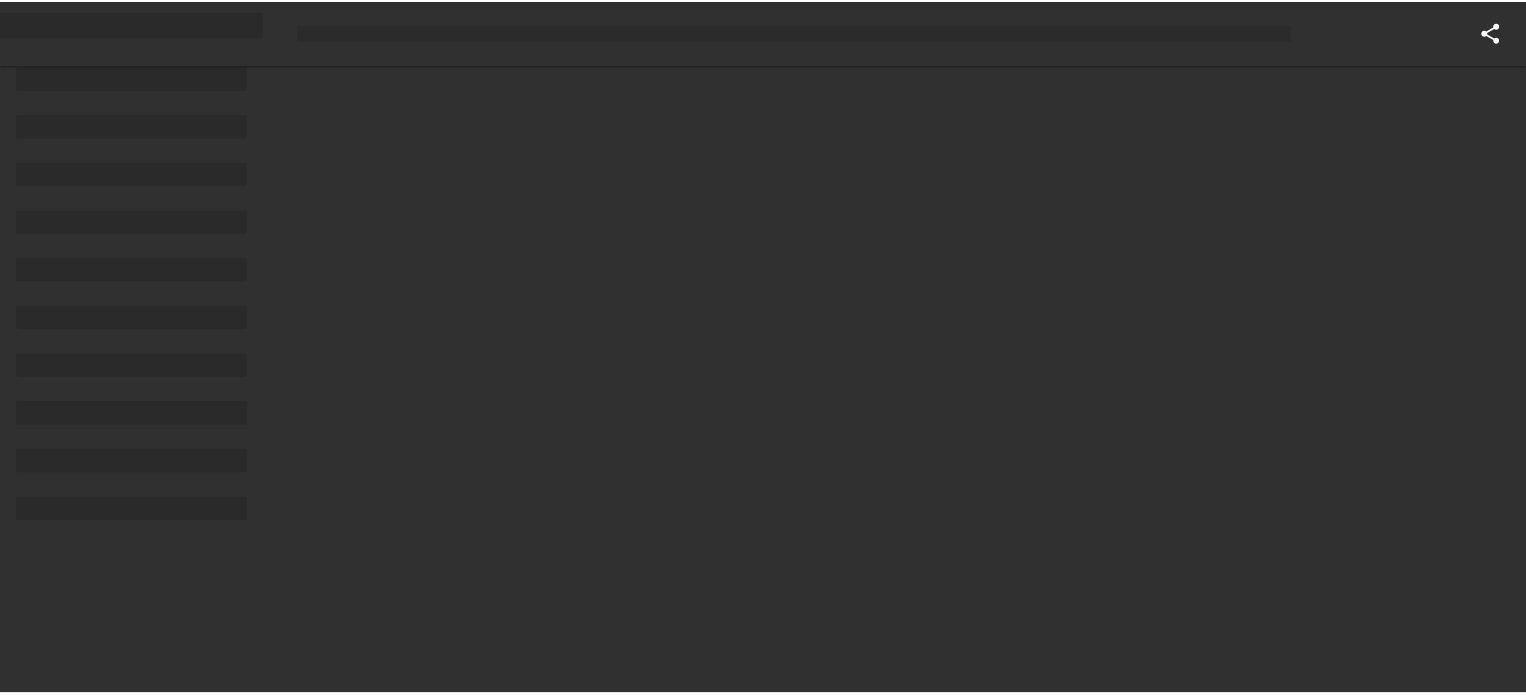scroll, scrollTop: 0, scrollLeft: 0, axis: both 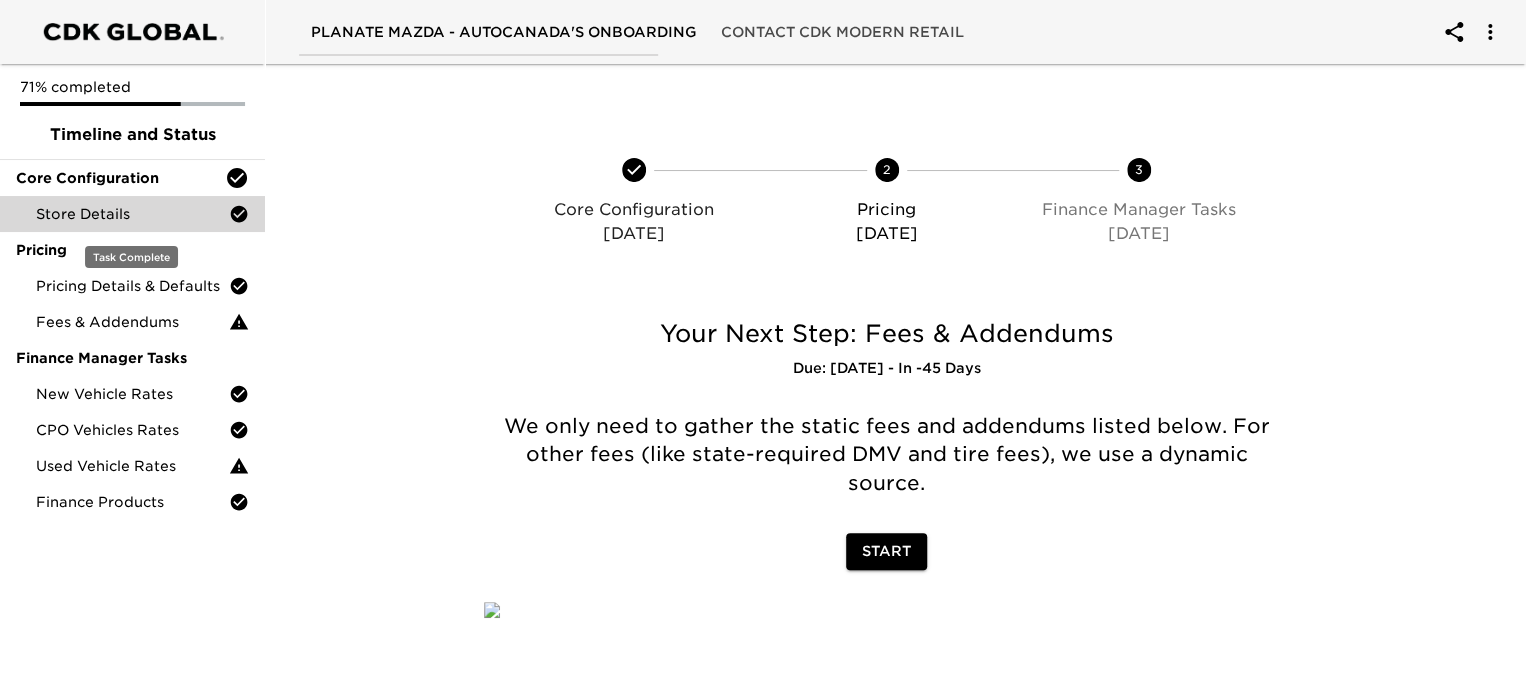 click on "Store Details" at bounding box center [132, 214] 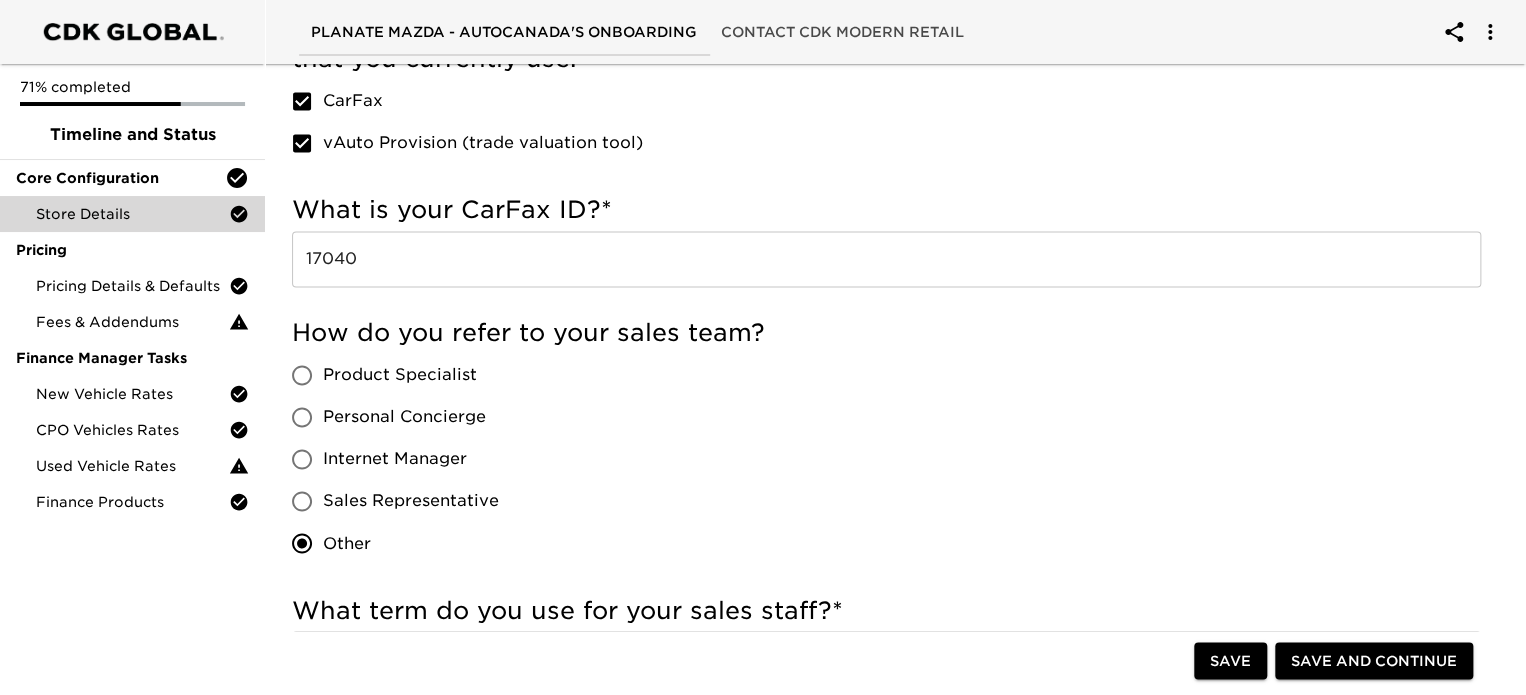 scroll, scrollTop: 1352, scrollLeft: 0, axis: vertical 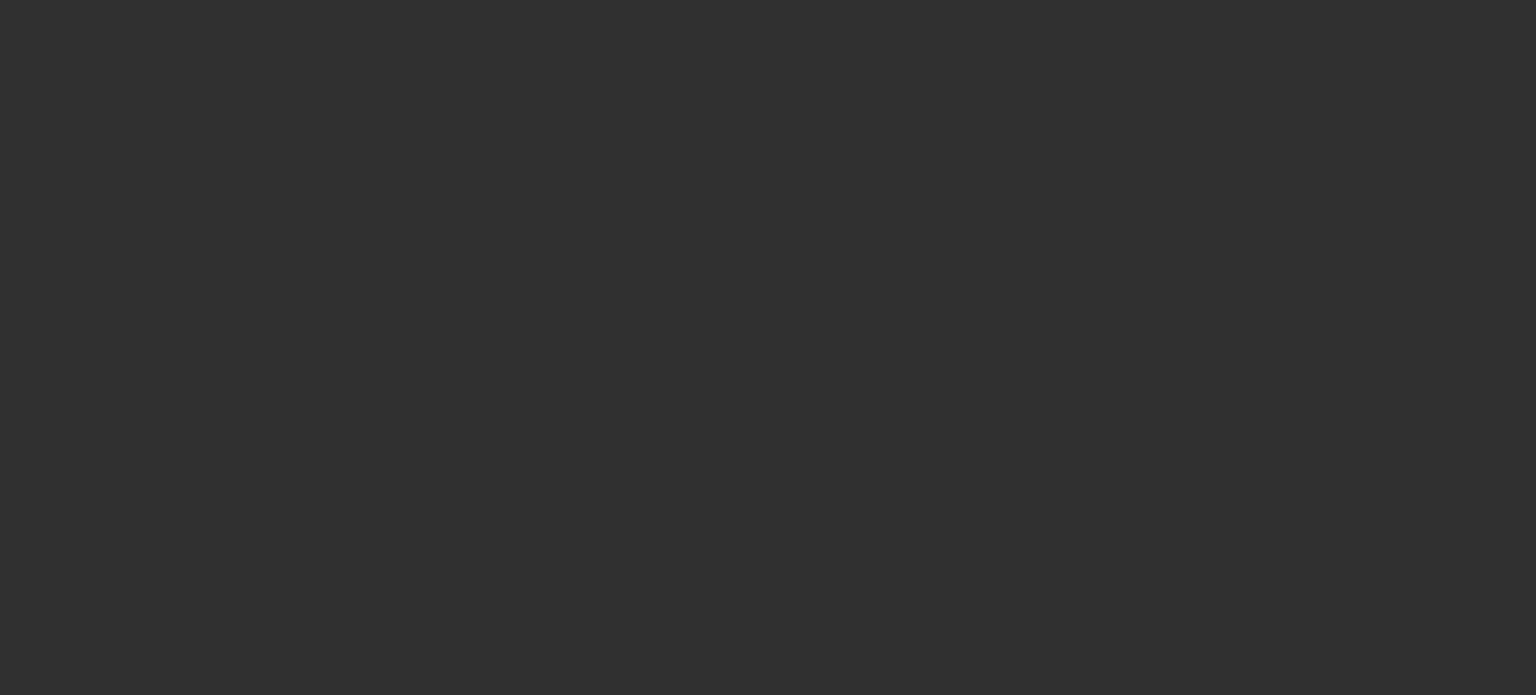 select on "10" 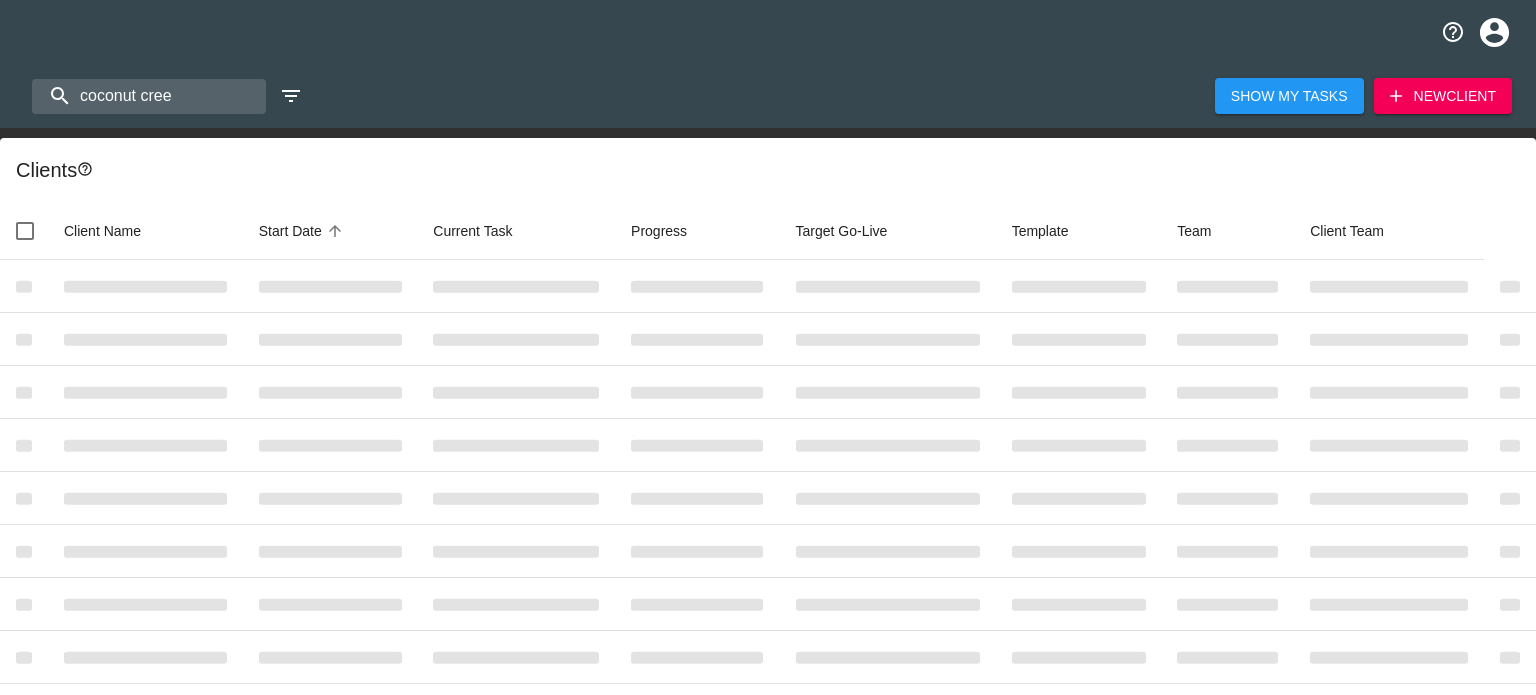 select on "10" 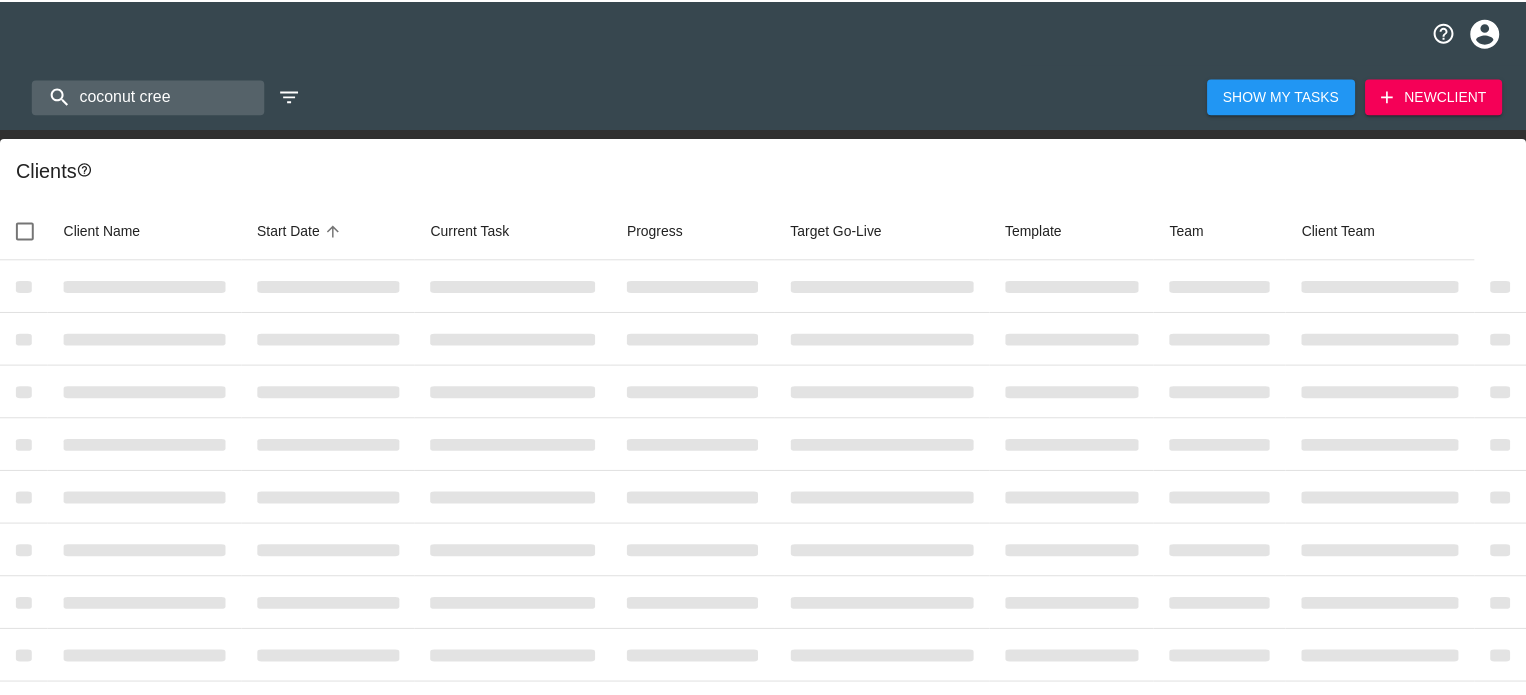 scroll, scrollTop: 0, scrollLeft: 0, axis: both 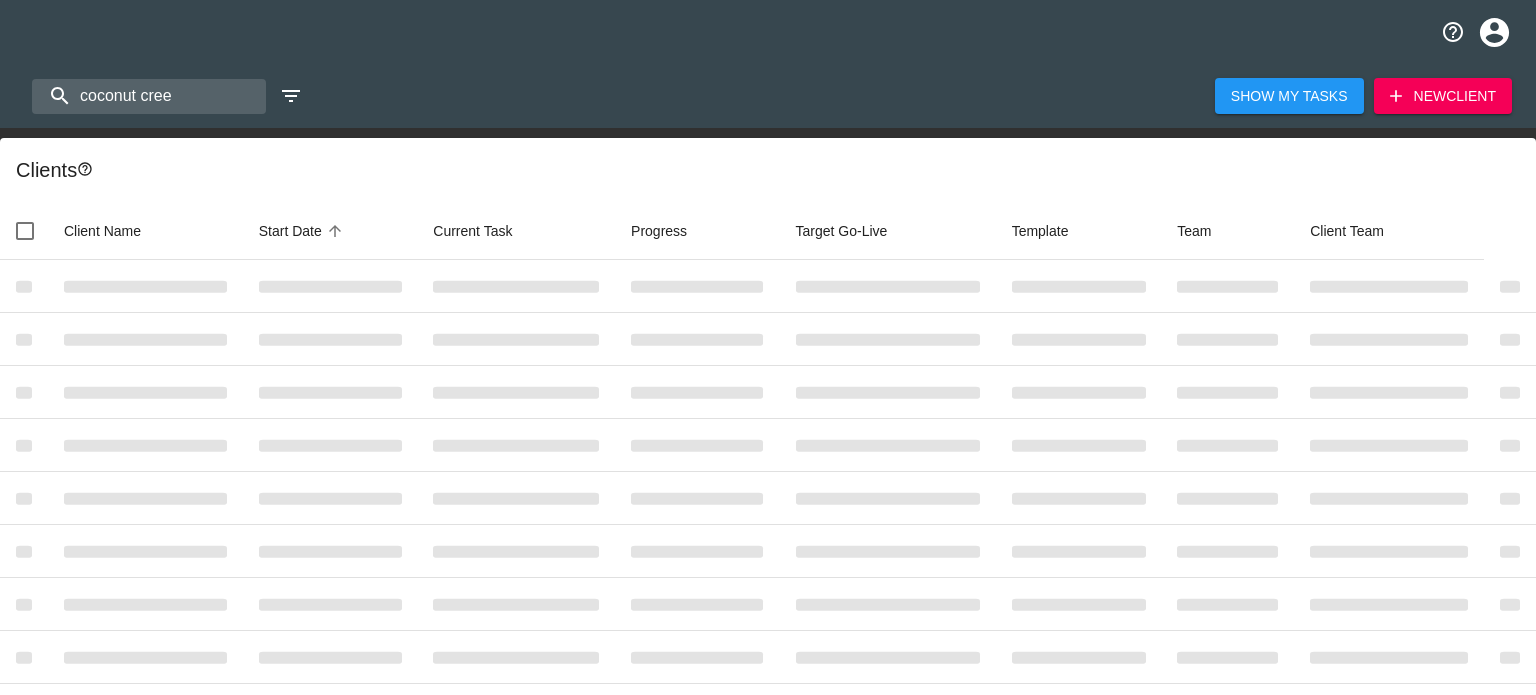 select on "10" 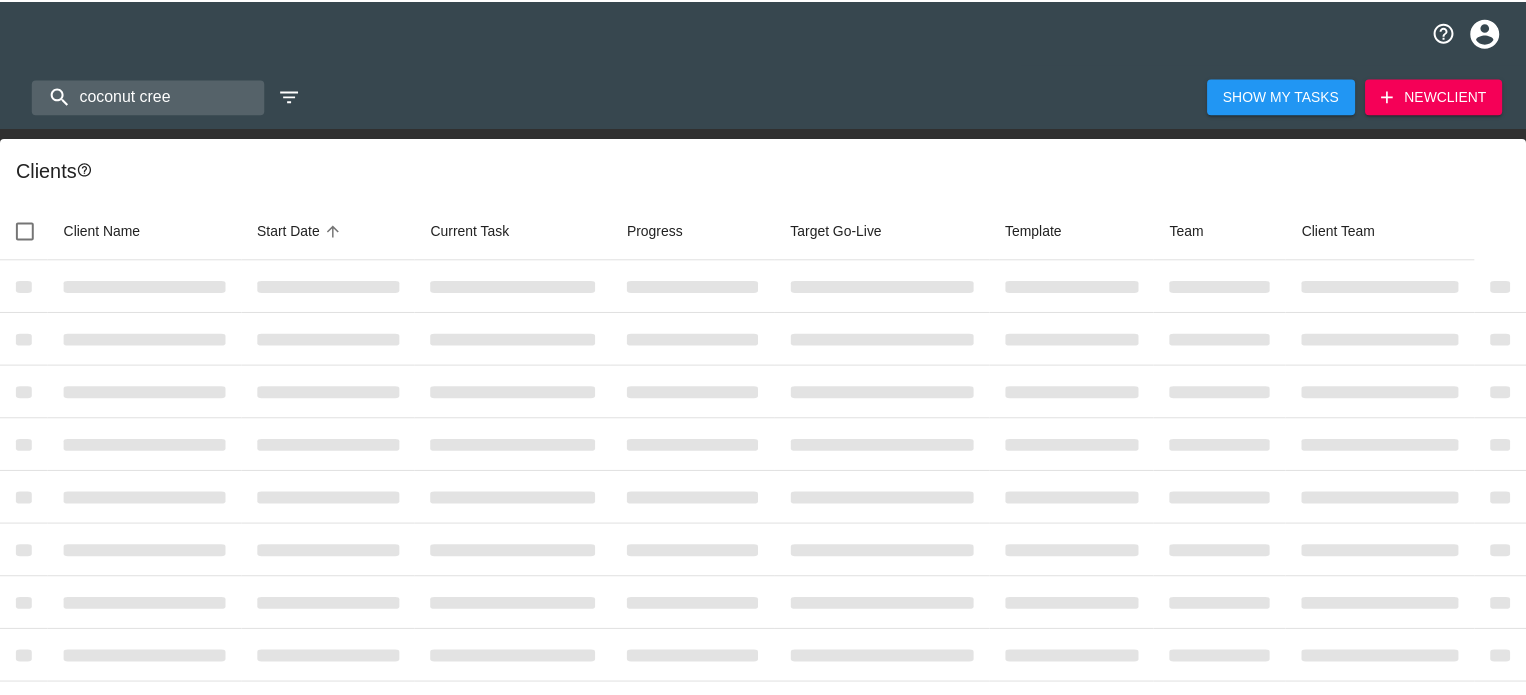 scroll, scrollTop: 0, scrollLeft: 0, axis: both 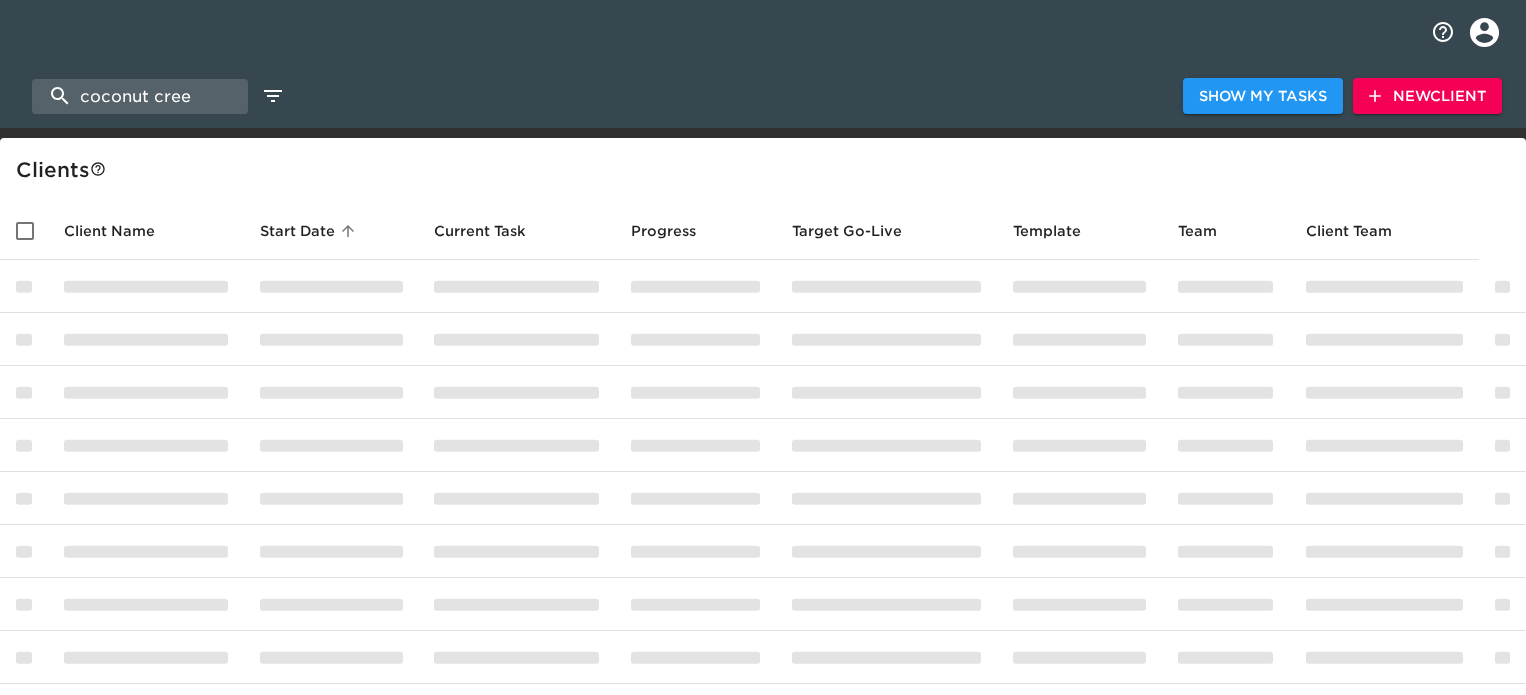 select on "10" 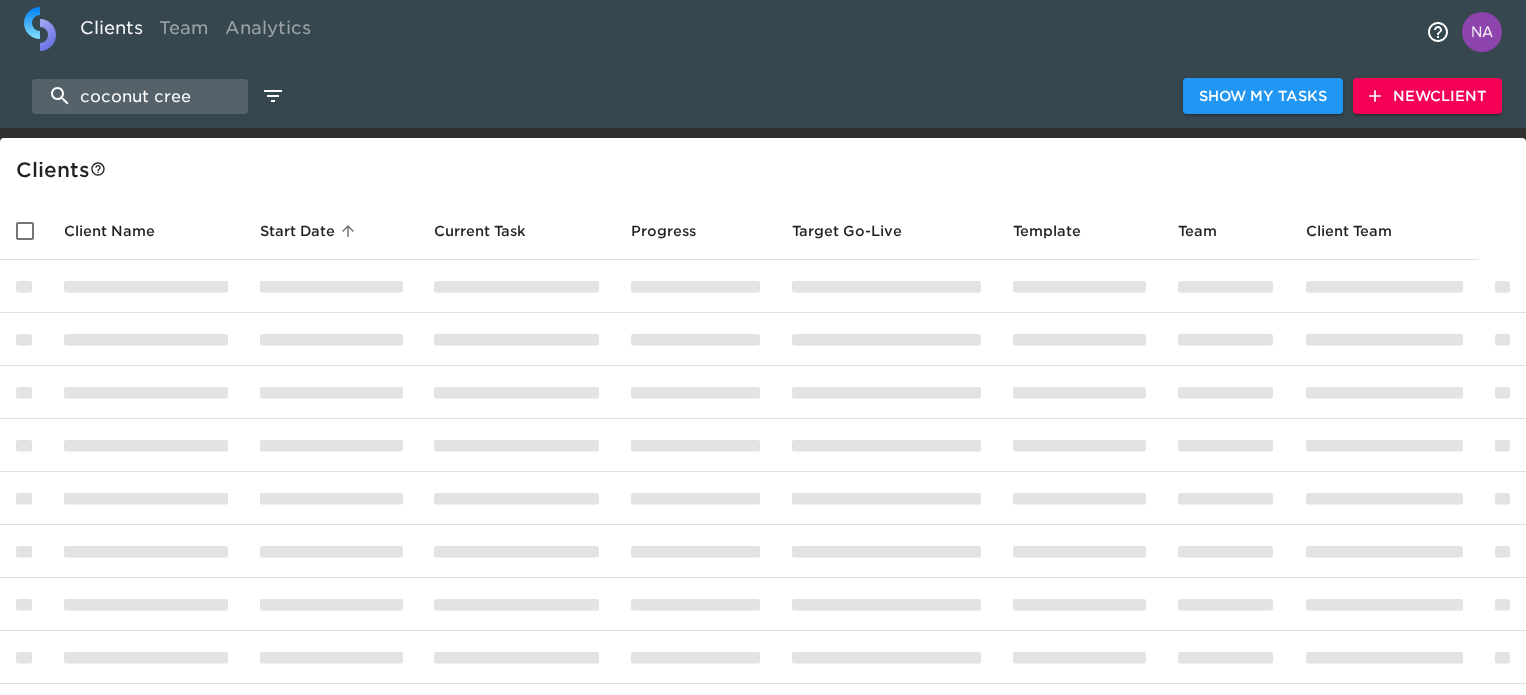 scroll, scrollTop: 0, scrollLeft: 0, axis: both 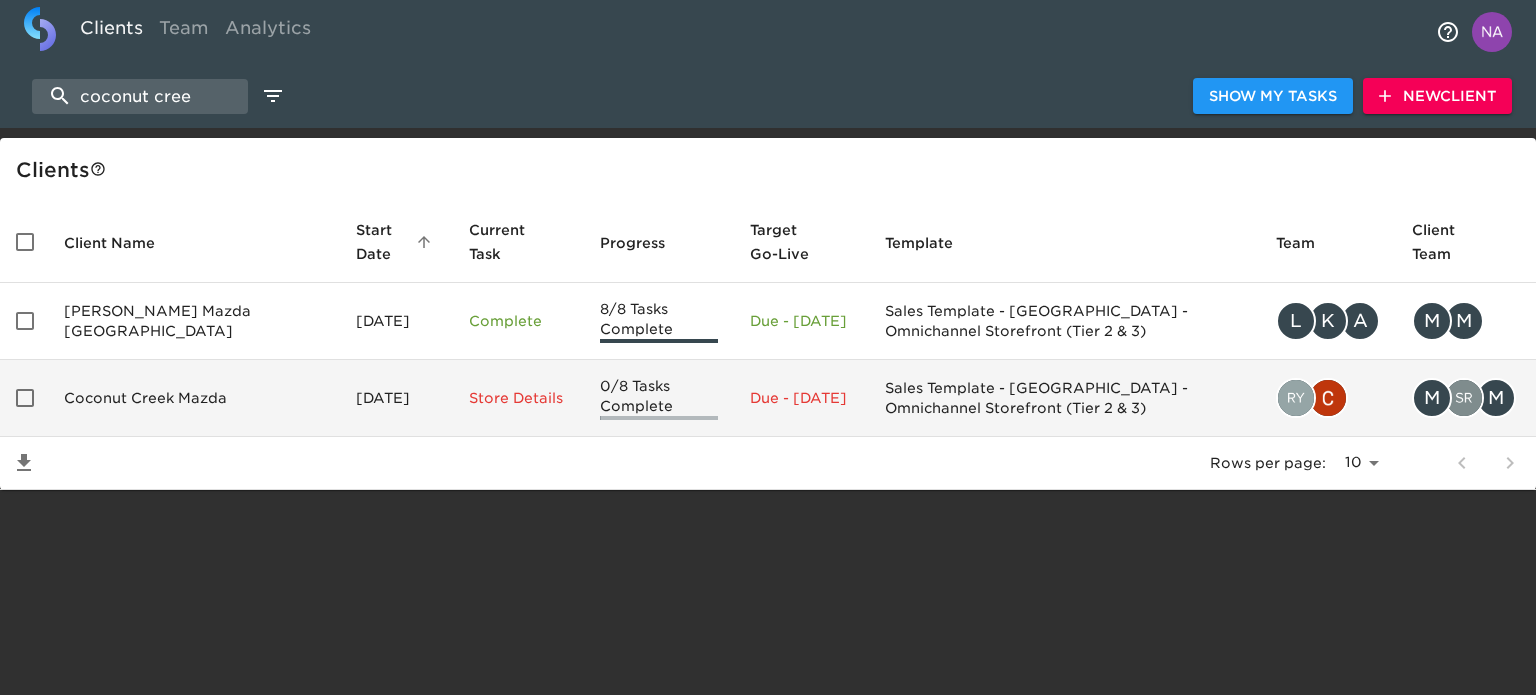 click on "Coconut Creek Mazda" at bounding box center (194, 398) 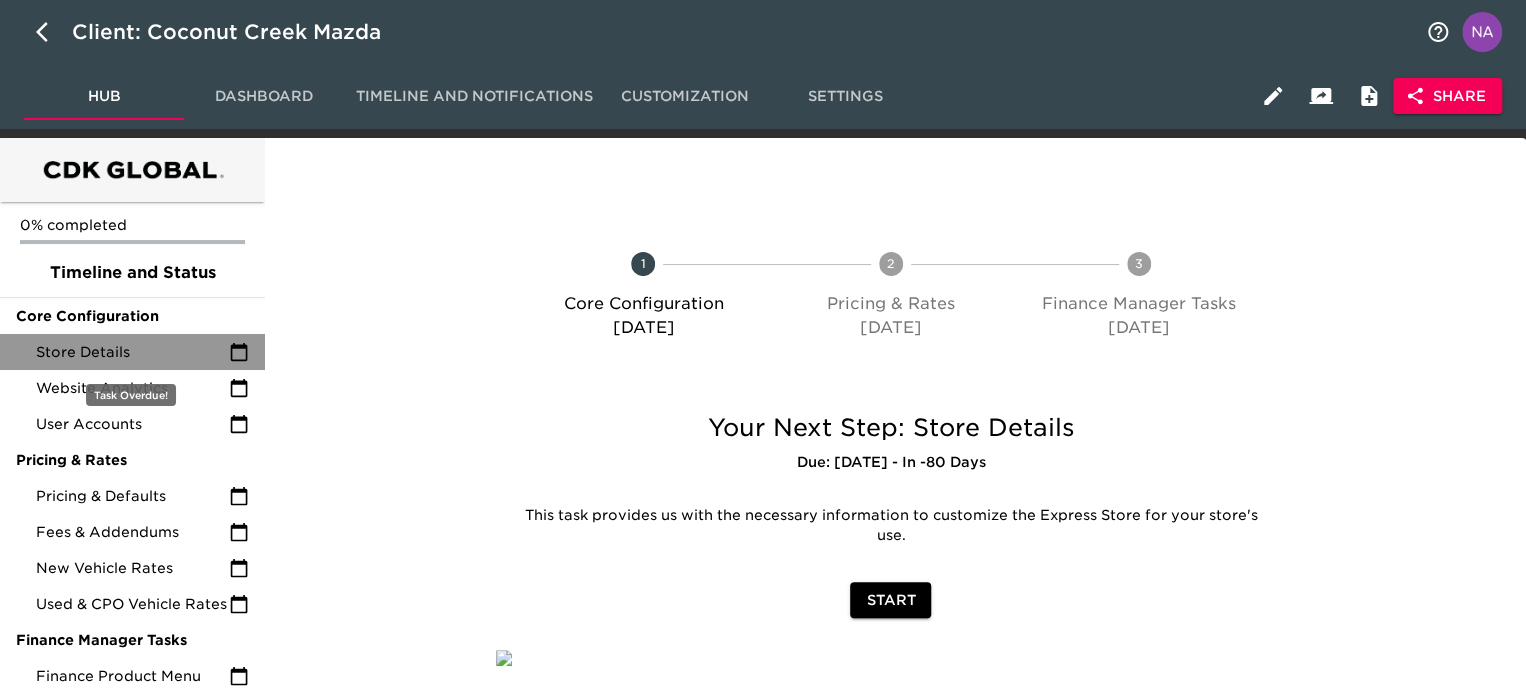 click on "Store Details" at bounding box center [132, 352] 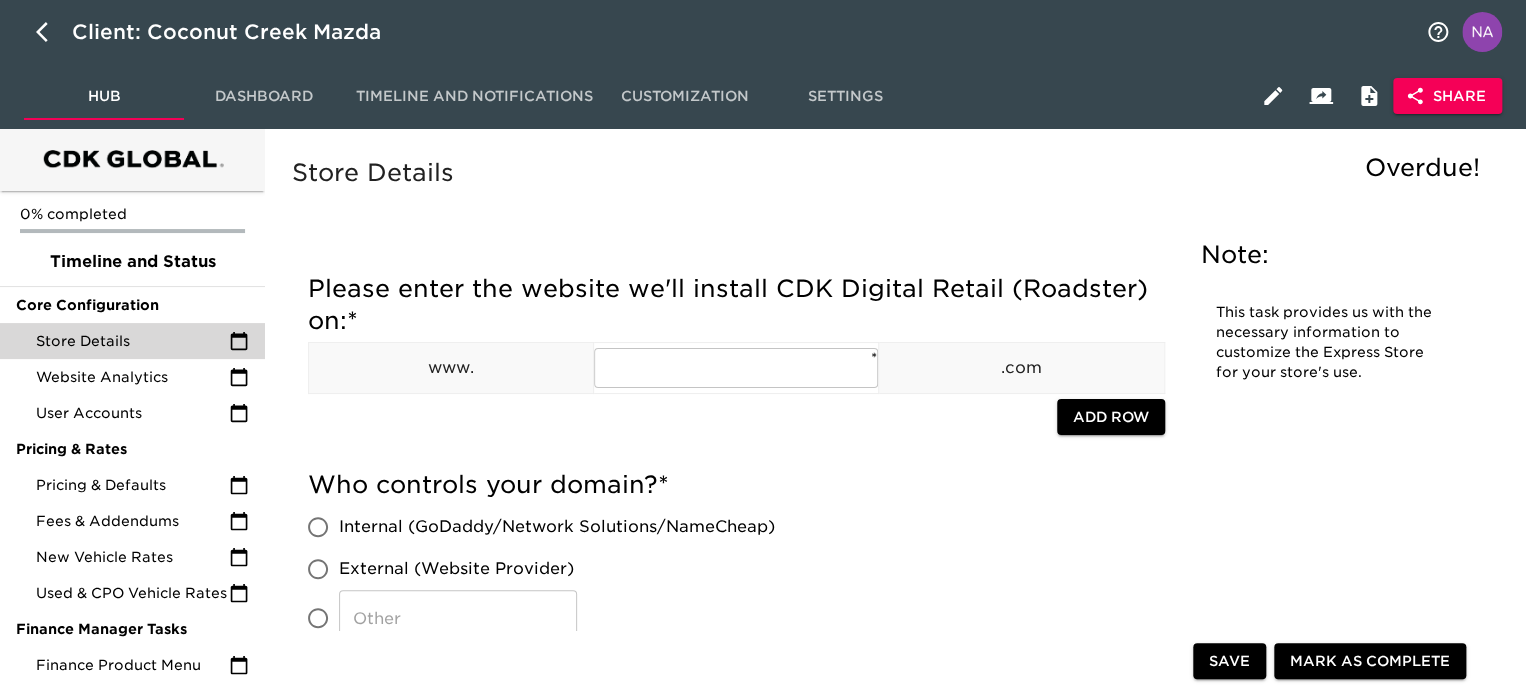 scroll, scrollTop: 0, scrollLeft: 0, axis: both 